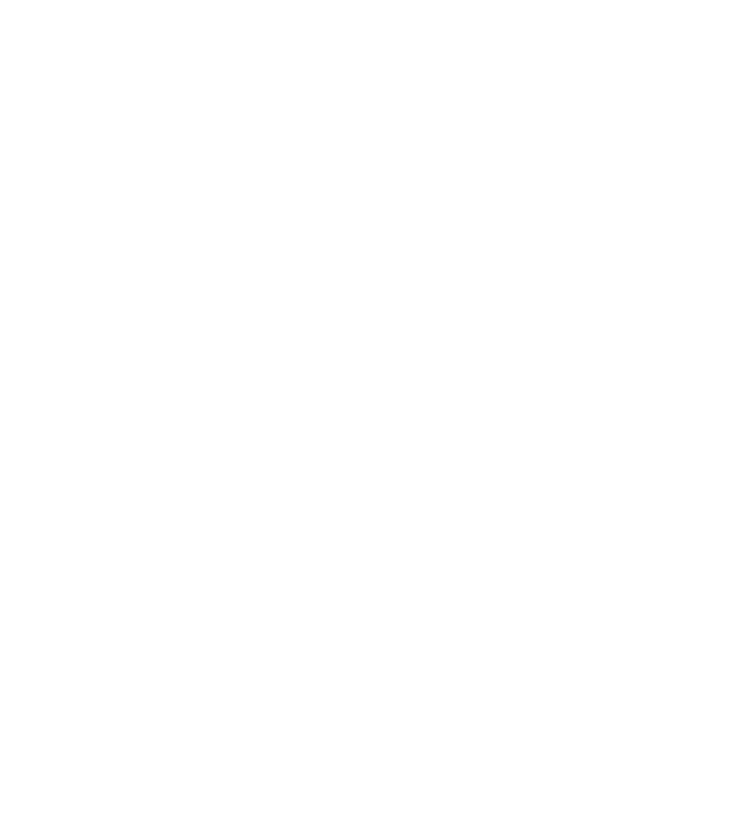 scroll, scrollTop: 15, scrollLeft: 0, axis: vertical 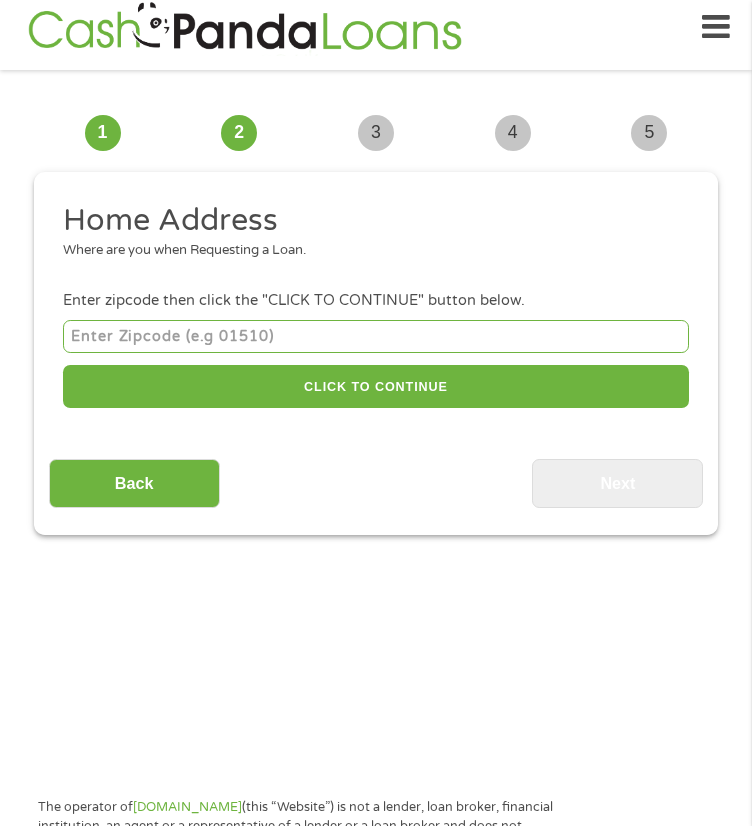 click on "Enter zipcode then click the "CLICK TO CONTINUE" button below." at bounding box center [376, 301] 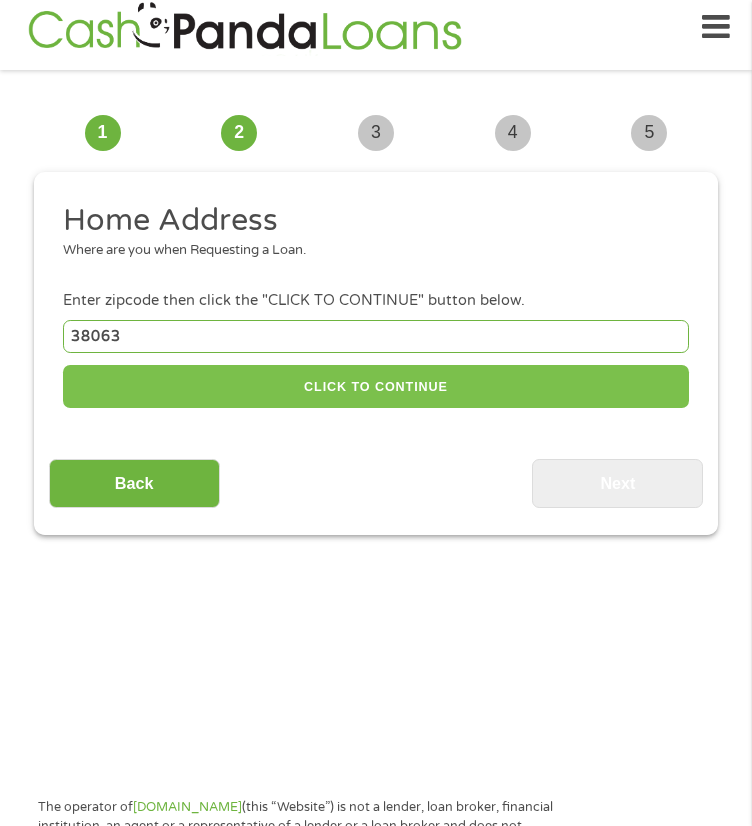 type on "38063" 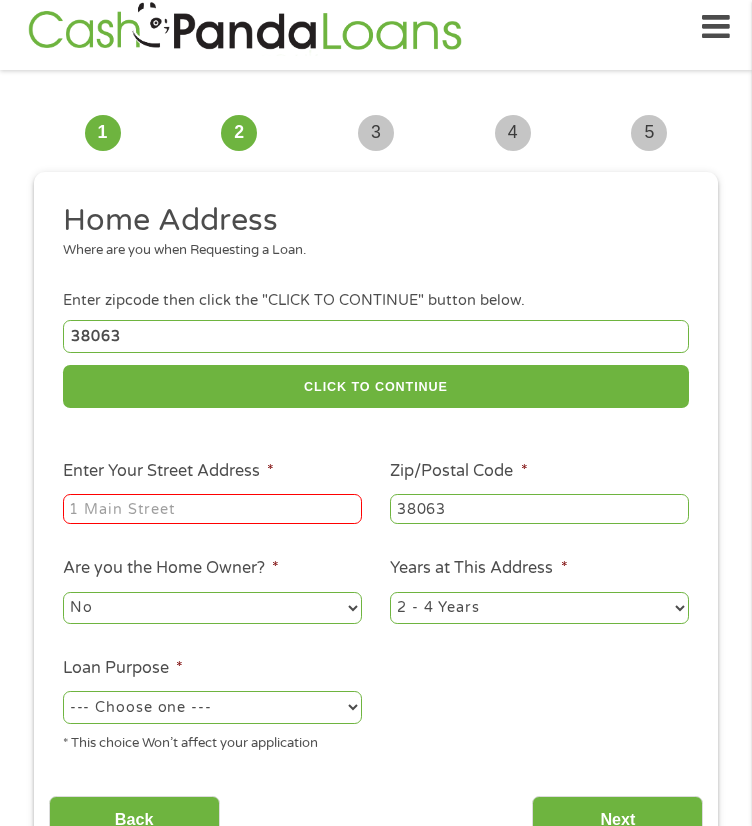 click on "Enter zipcode then click the "CLICK TO CONTINUE" button below." at bounding box center [376, 301] 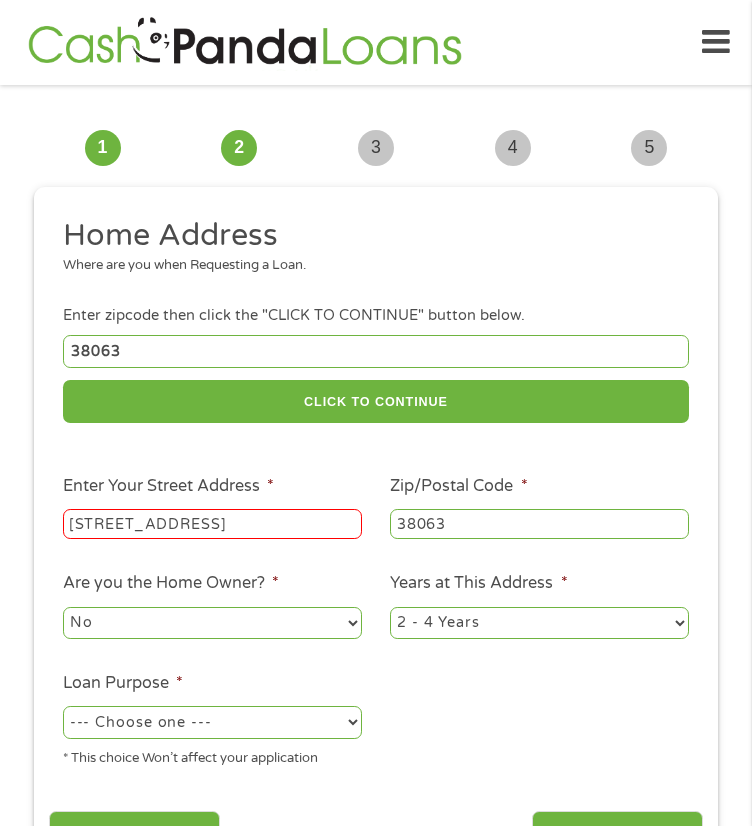scroll, scrollTop: 0, scrollLeft: 0, axis: both 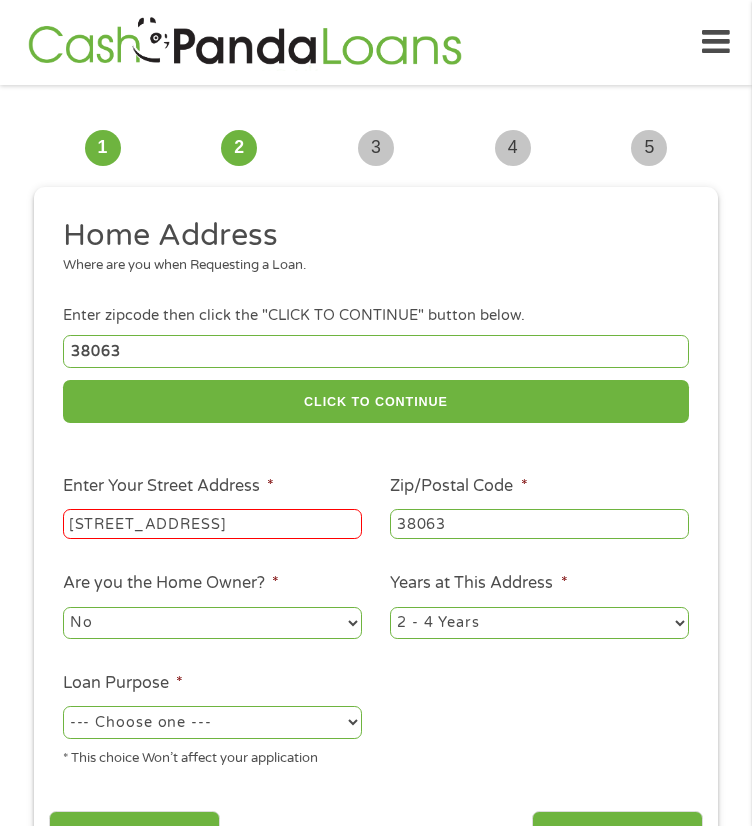 click on "1 Year or less 1 - 2 Years 2 - 4 Years Over 4 Years" at bounding box center (539, 623) 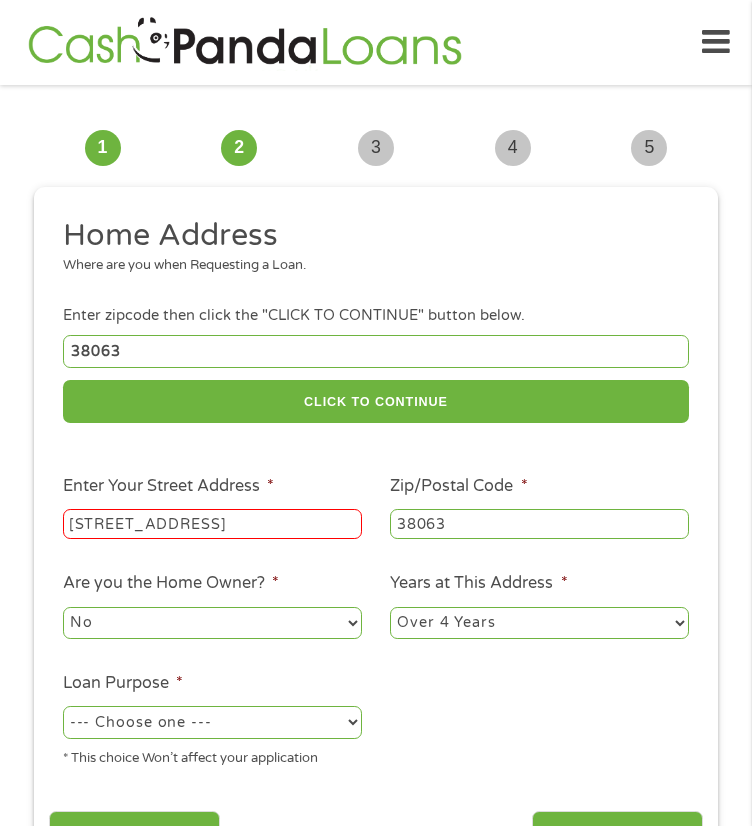 click on "1 Year or less 1 - 2 Years 2 - 4 Years Over 4 Years" at bounding box center [539, 623] 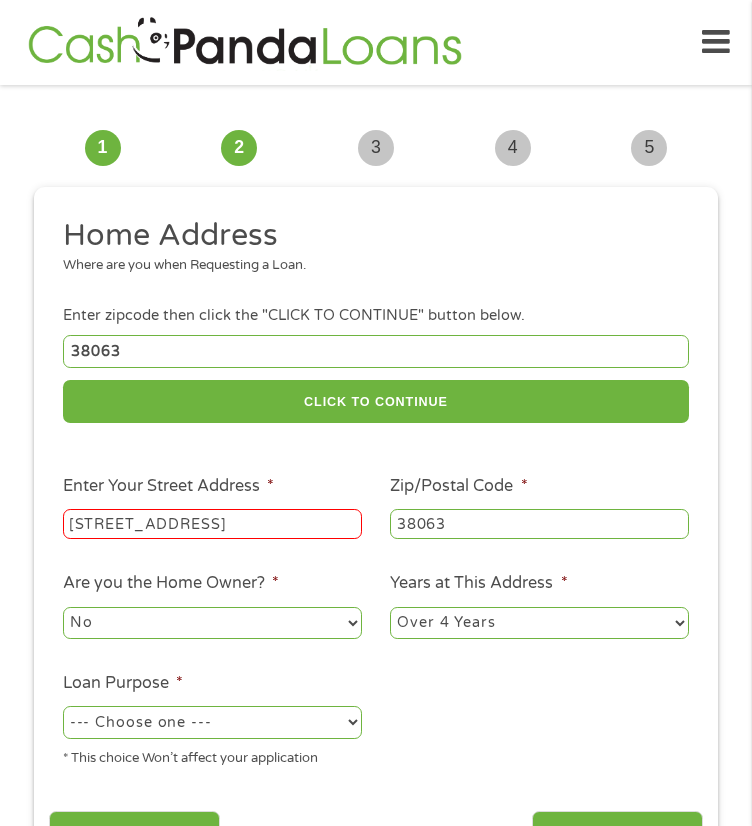 drag, startPoint x: 246, startPoint y: 588, endPoint x: 234, endPoint y: 592, distance: 12.649111 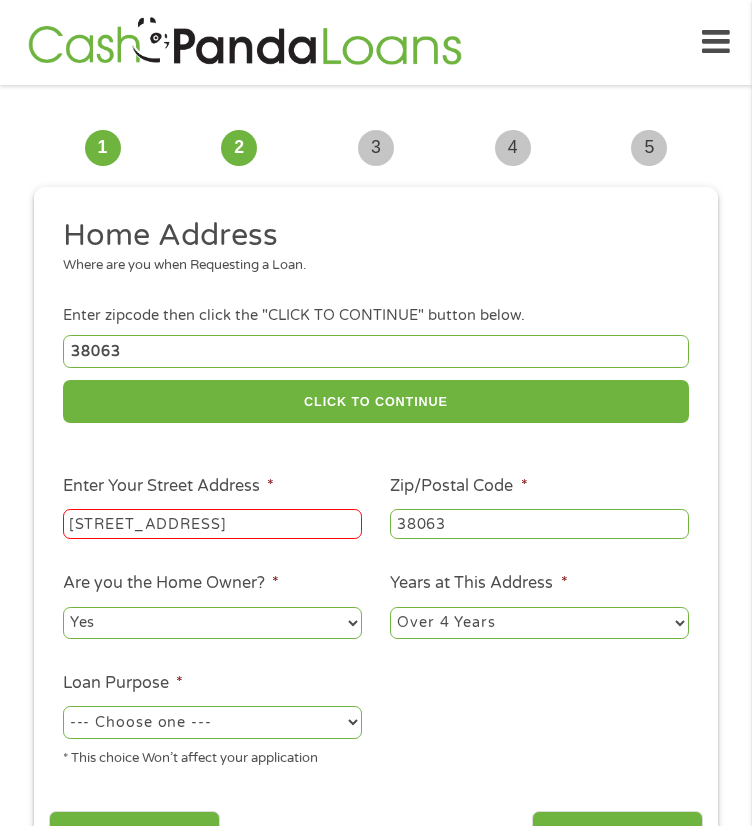 click on "No Yes" at bounding box center [212, 623] 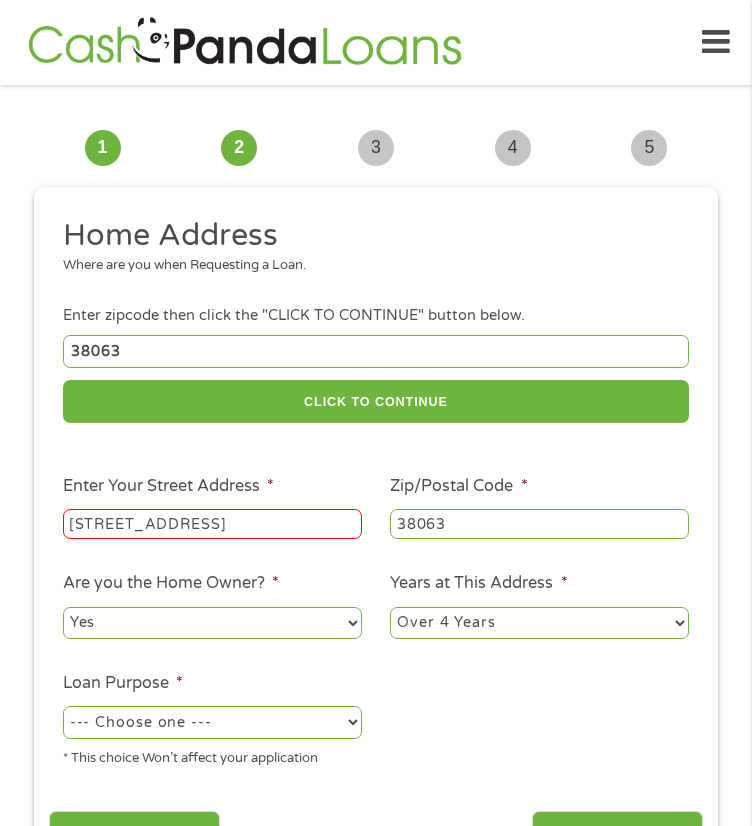 drag, startPoint x: 216, startPoint y: 688, endPoint x: 212, endPoint y: 672, distance: 16.492422 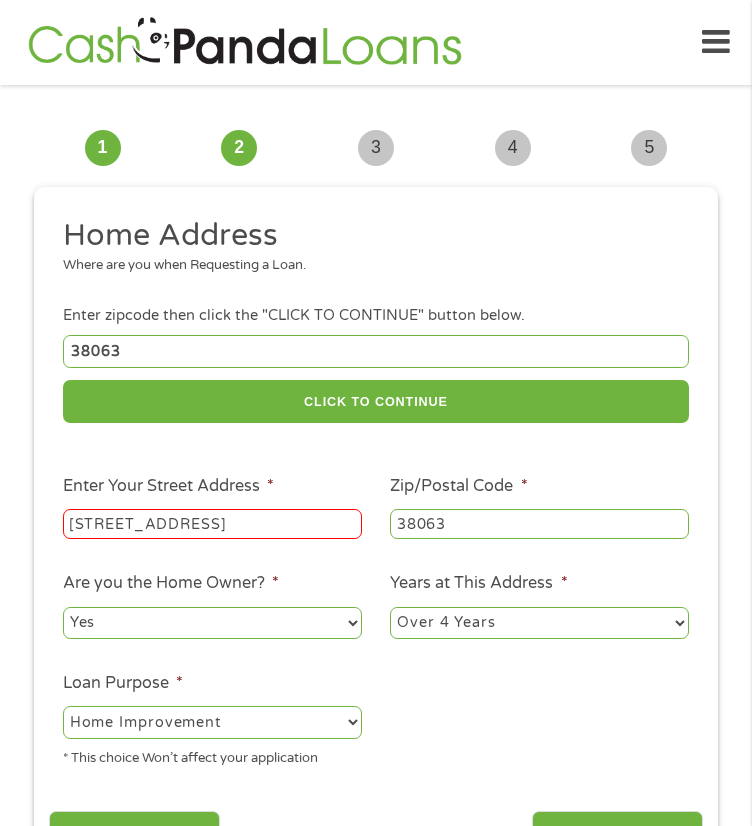 click on "--- Choose one --- Pay Bills Debt Consolidation Home Improvement Major Purchase Car Loan Short Term Cash Medical Expenses Other" at bounding box center (212, 722) 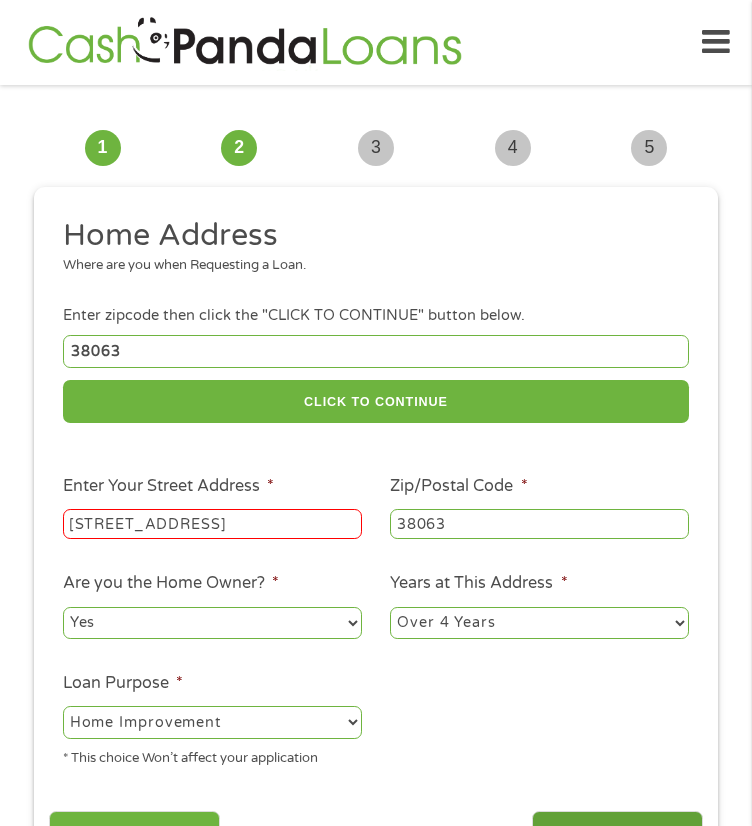 click on "Next" at bounding box center (617, 835) 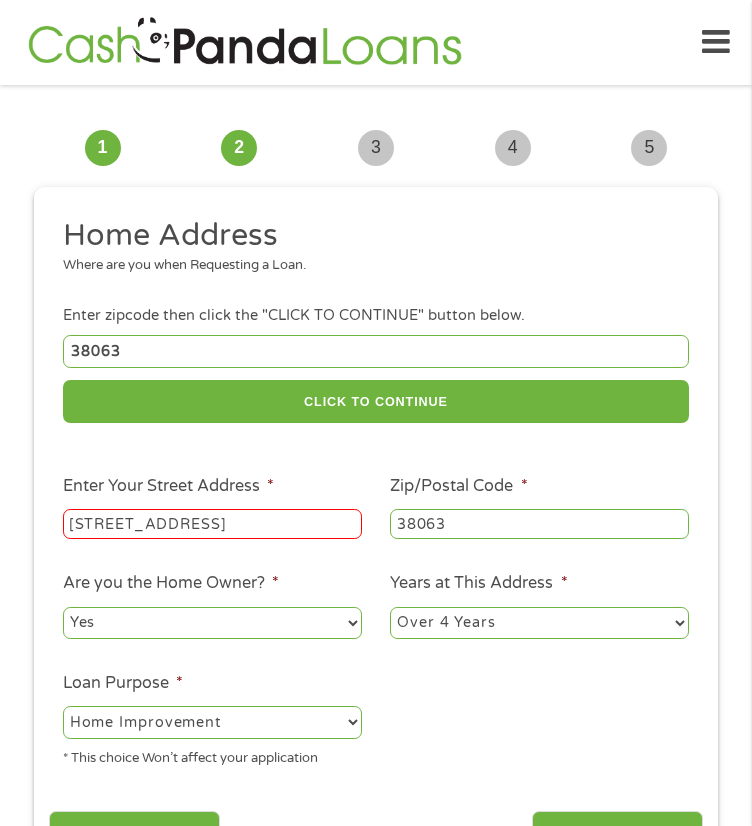 scroll, scrollTop: 8, scrollLeft: 8, axis: both 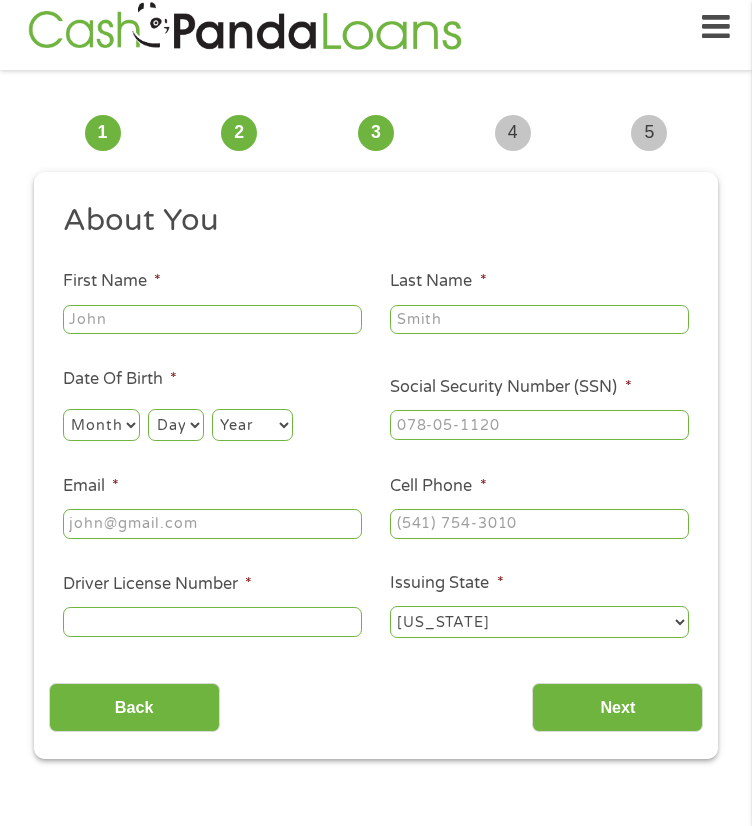 click on "About You" at bounding box center [369, 224] 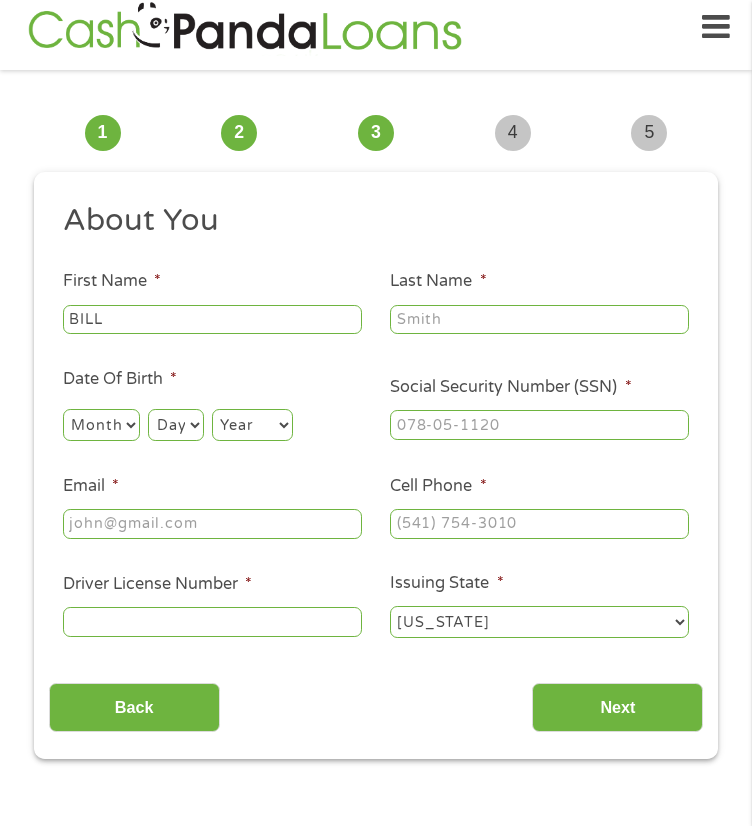 type on "BILL" 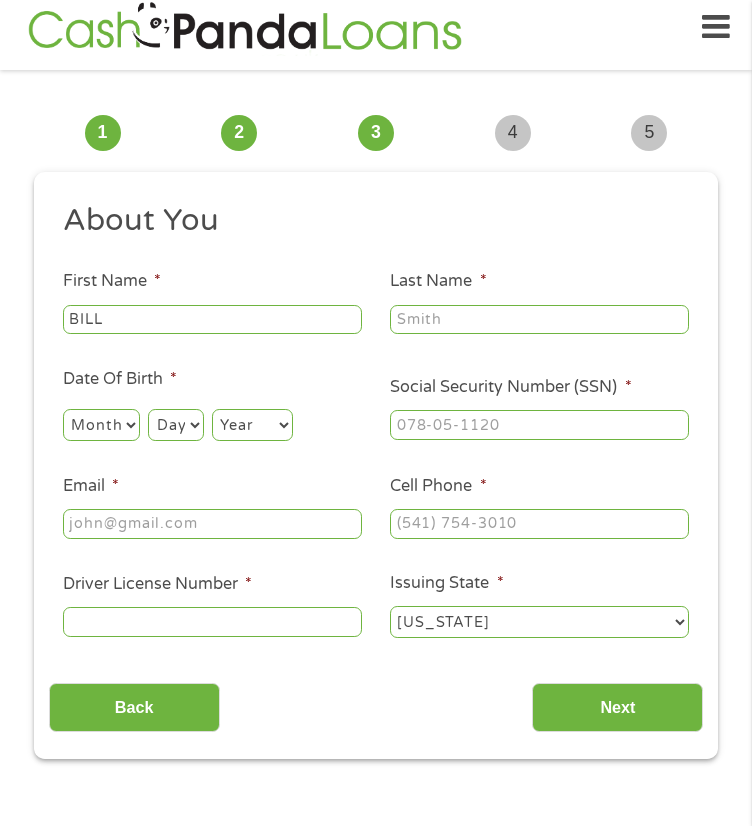 click on "About You This field is hidden when viewing the form Title * --- Choose one --- Mr Ms Mrs Miss First Name * [PERSON_NAME] Last Name * Date Of Birth * Month Month 1 2 3 4 5 6 7 8 9 10 11 12 Day Day 1 2 3 4 5 6 7 8 9 10 11 12 13 14 15 16 17 18 19 20 21 22 23 24 25 26 27 28 29 30 31 Year Year [DATE] 2006 2005 2004 2003 2002 2001 2000 1999 1998 1997 1996 1995 1994 1993 1992 1991 1990 1989 1988 1987 1986 1985 1984 1983 1982 1981 1980 1979 1978 1977 1976 1975 1974 1973 1972 1971 1970 1969 1968 1967 1966 1965 1964 1963 1962 1961 1960 1959 1958 1957 1956 1955 1954 1953 1952 1951 1950 1949 1948 1947 1946 1945 1944 1943 1942 1941 1940 1939 1938 1937 1936 1935 1934 1933 1932 1931 1930 1929 1928 1927 1926 1925 1924 1923 1922 1921 1920 Social Security Number (SSN) * Email *
Cell Phone * Driver License Number * Issuing State * [US_STATE] [US_STATE] [US_STATE] [US_STATE] [US_STATE] [US_STATE] [US_STATE] [US_STATE] [US_STATE] [US_STATE] [US_STATE] [US_STATE] [US_STATE] [US_STATE] [US_STATE] [US_STATE] [US_STATE]" at bounding box center [376, 428] 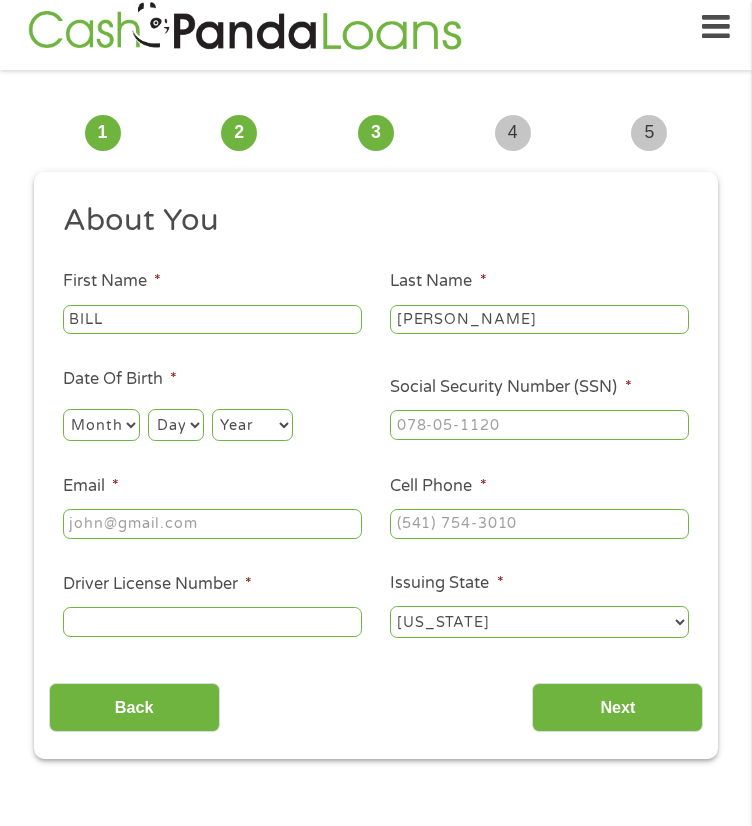 type on "[PERSON_NAME]" 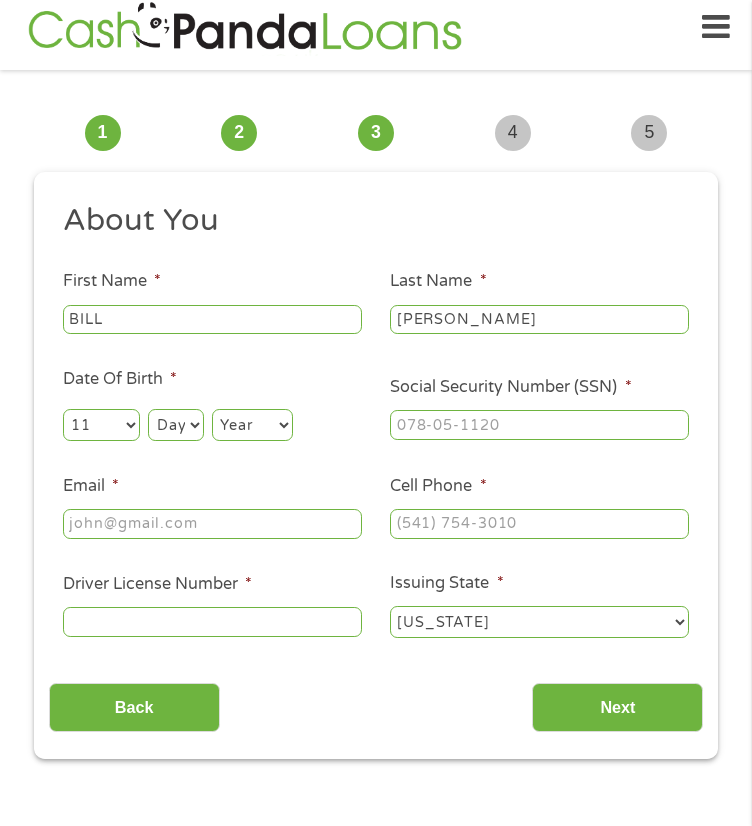 click on "Day 1 2 3 4 5 6 7 8 9 10 11 12 13 14 15 16 17 18 19 20 21 22 23 24 25 26 27 28 29 30 31" at bounding box center (175, 425) 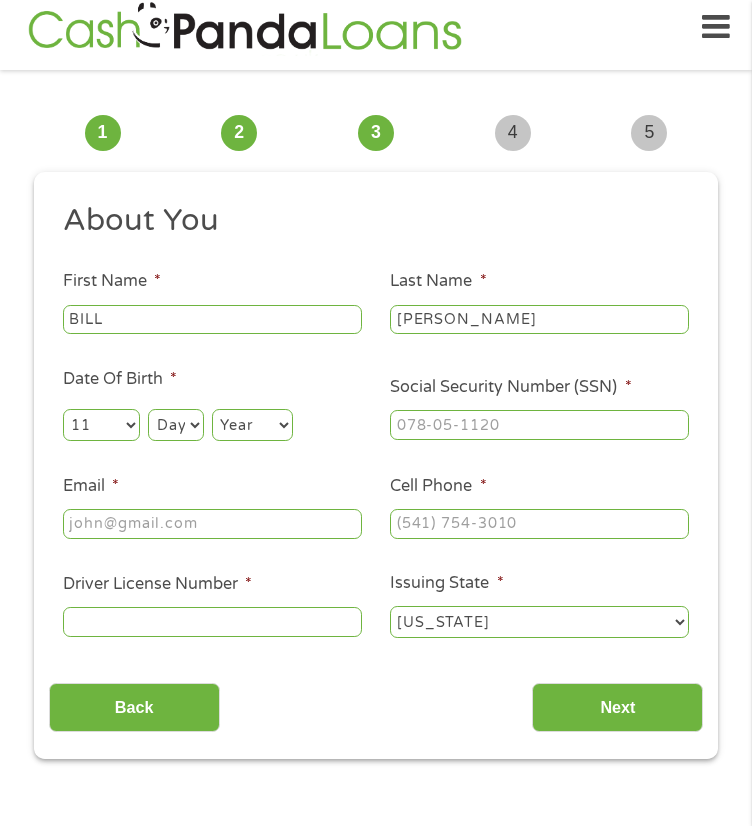 select on "11" 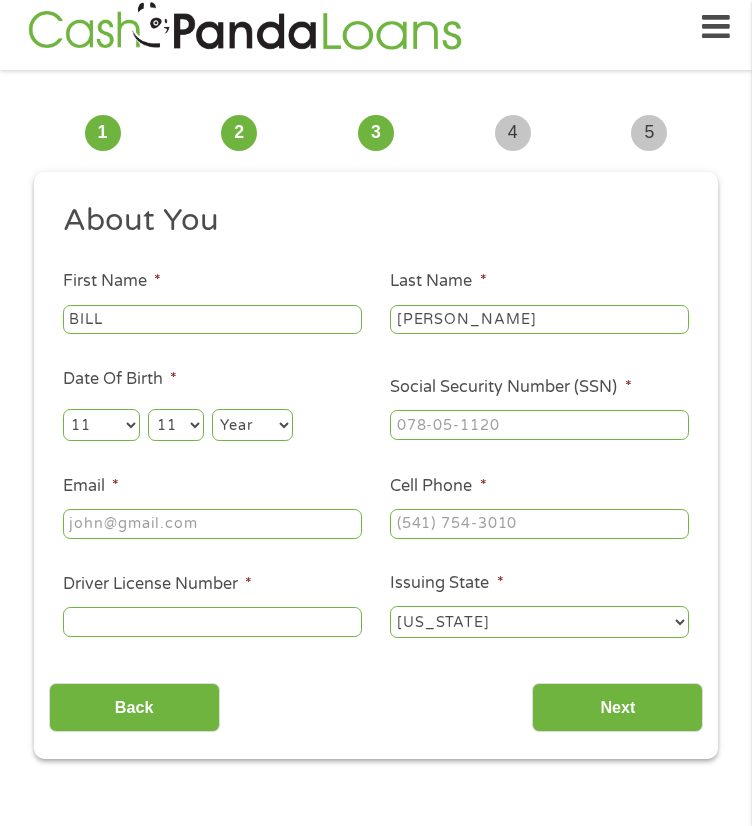 click on "Day 1 2 3 4 5 6 7 8 9 10 11 12 13 14 15 16 17 18 19 20 21 22 23 24 25 26 27 28 29 30 31" at bounding box center [175, 425] 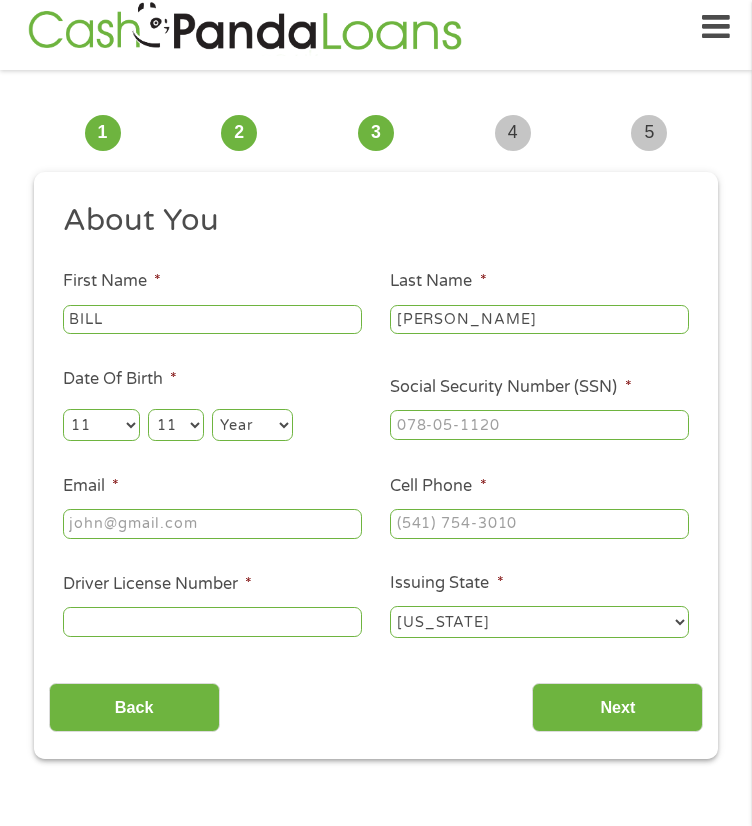 click on "Year [DATE] 2006 2005 2004 2003 2002 2001 2000 1999 1998 1997 1996 1995 1994 1993 1992 1991 1990 1989 1988 1987 1986 1985 1984 1983 1982 1981 1980 1979 1978 1977 1976 1975 1974 1973 1972 1971 1970 1969 1968 1967 1966 1965 1964 1963 1962 1961 1960 1959 1958 1957 1956 1955 1954 1953 1952 1951 1950 1949 1948 1947 1946 1945 1944 1943 1942 1941 1940 1939 1938 1937 1936 1935 1934 1933 1932 1931 1930 1929 1928 1927 1926 1925 1924 1923 1922 1921 1920" at bounding box center (252, 425) 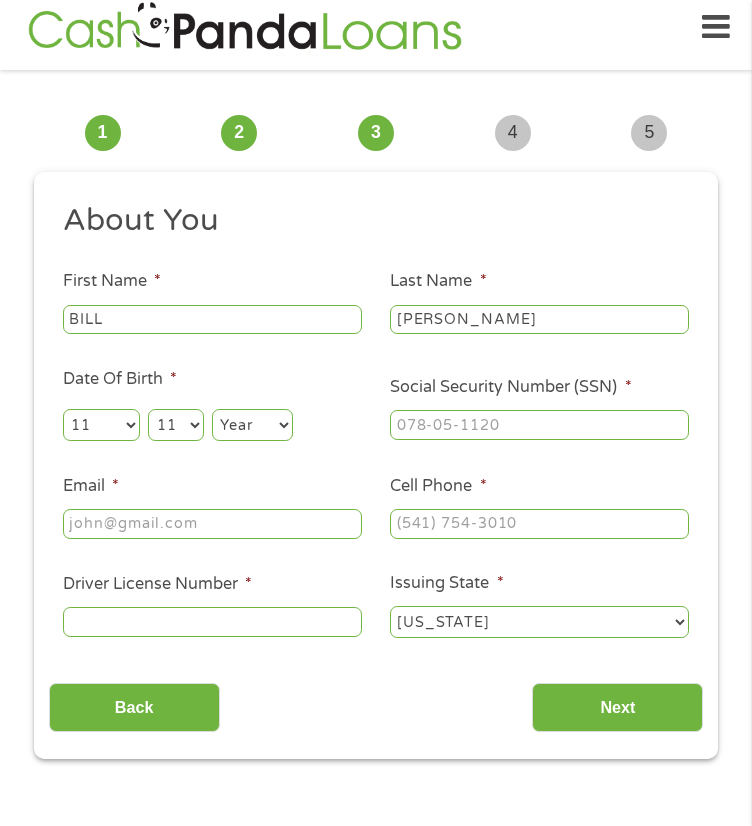 select on "1977" 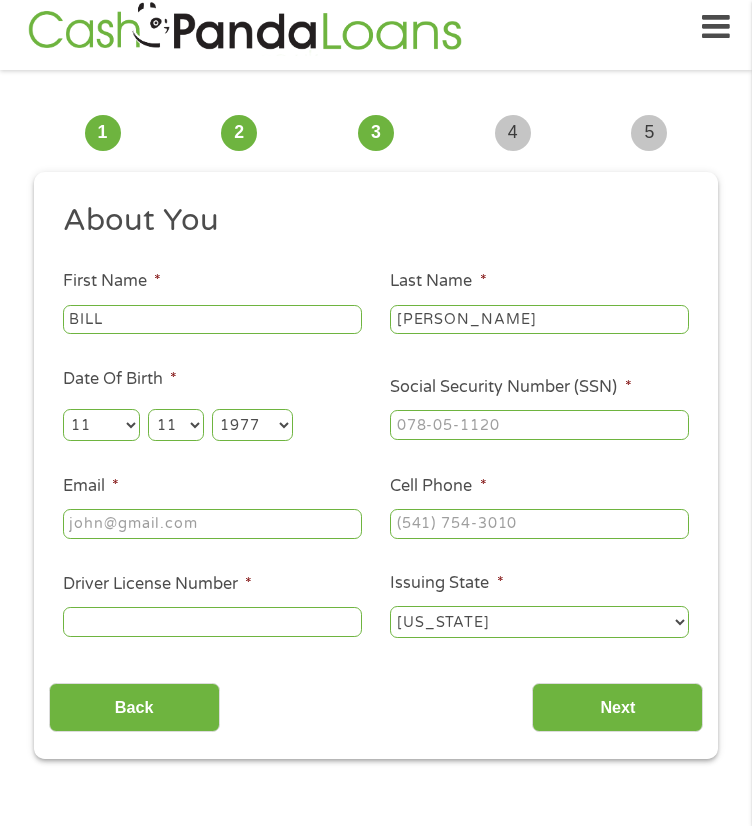 click on "Year [DATE] 2006 2005 2004 2003 2002 2001 2000 1999 1998 1997 1996 1995 1994 1993 1992 1991 1990 1989 1988 1987 1986 1985 1984 1983 1982 1981 1980 1979 1978 1977 1976 1975 1974 1973 1972 1971 1970 1969 1968 1967 1966 1965 1964 1963 1962 1961 1960 1959 1958 1957 1956 1955 1954 1953 1952 1951 1950 1949 1948 1947 1946 1945 1944 1943 1942 1941 1940 1939 1938 1937 1936 1935 1934 1933 1932 1931 1930 1929 1928 1927 1926 1925 1924 1923 1922 1921 1920" at bounding box center [252, 425] 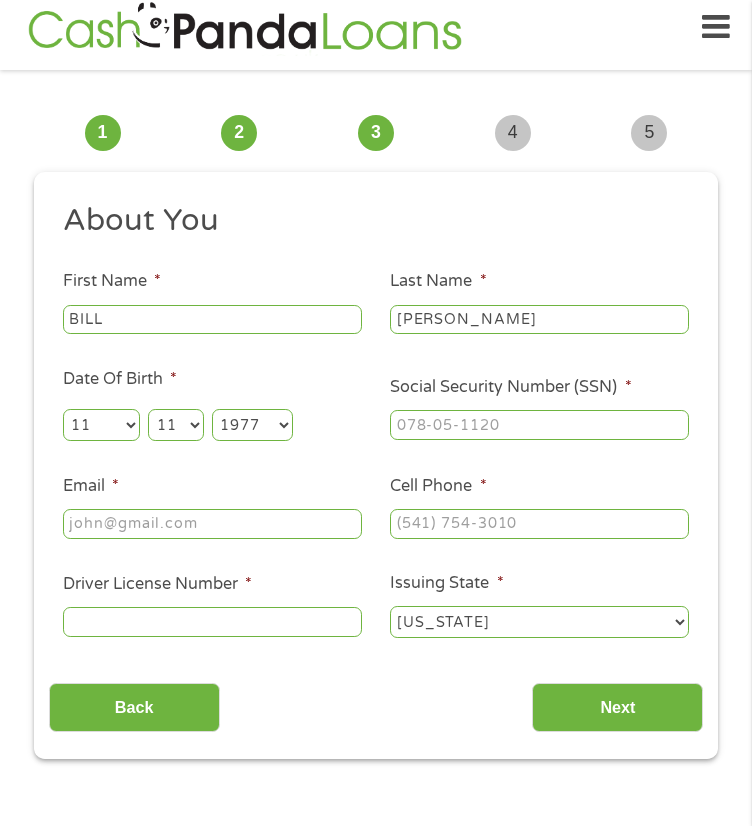 type on "___-__-____" 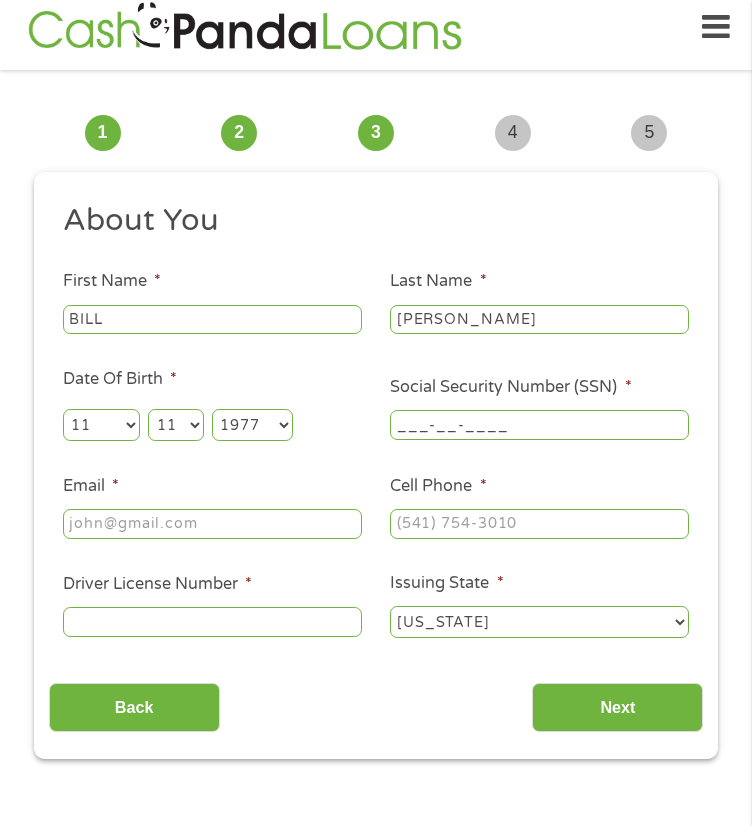 click on "___-__-____" at bounding box center (539, 425) 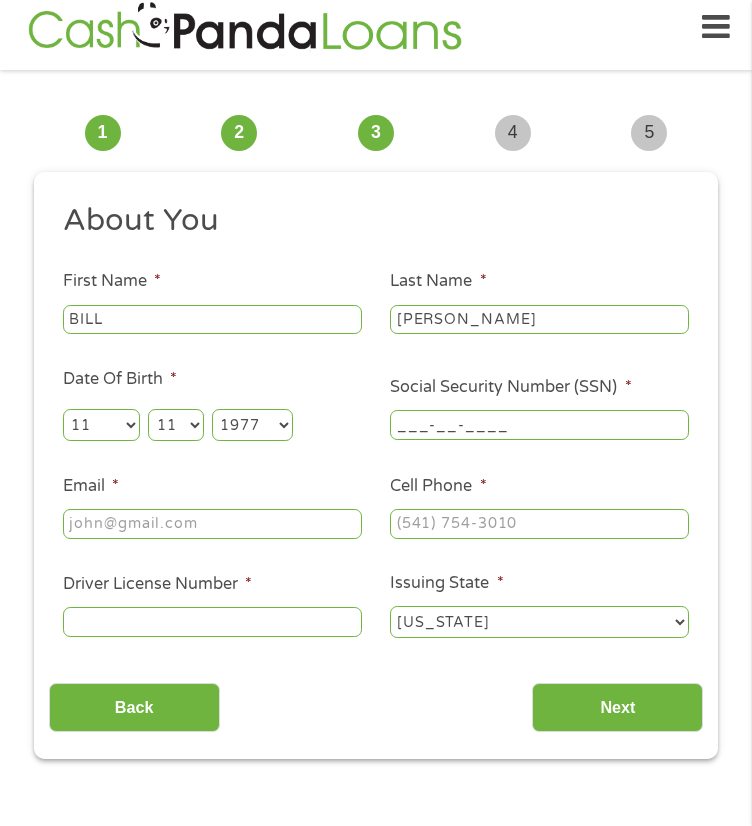 type 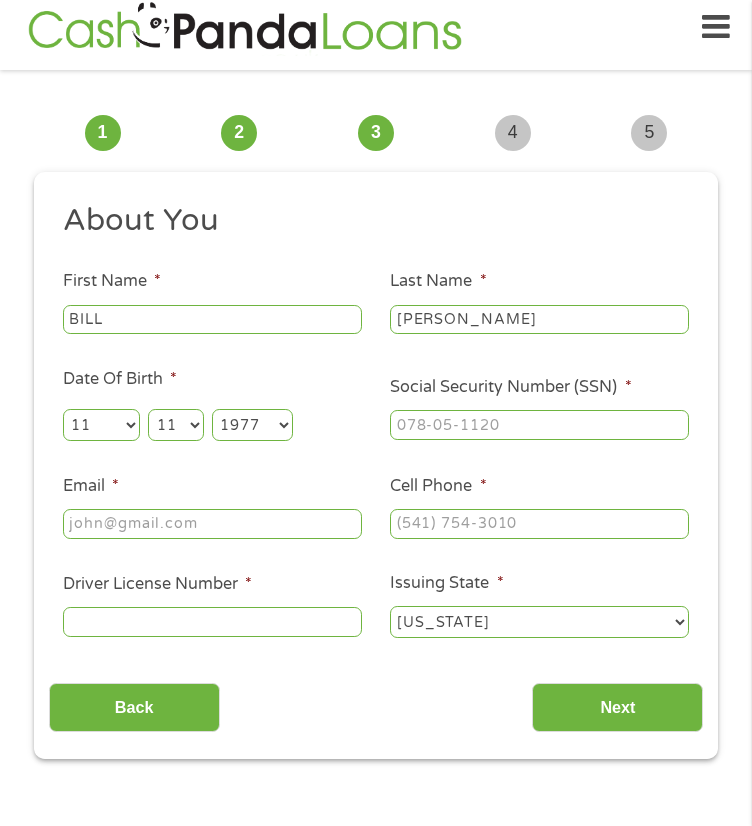 drag, startPoint x: 369, startPoint y: 299, endPoint x: 377, endPoint y: 264, distance: 35.902645 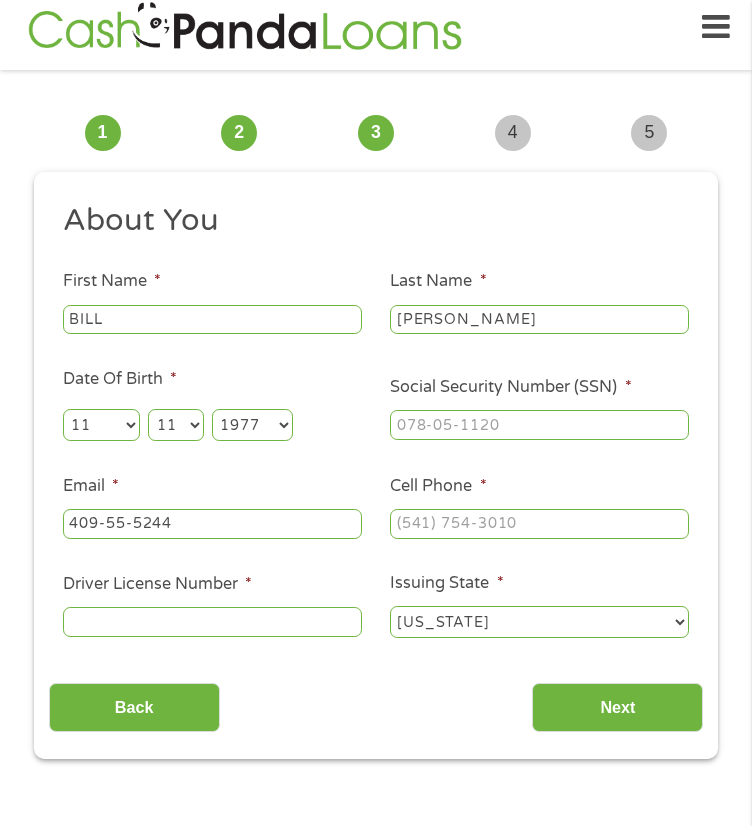 type 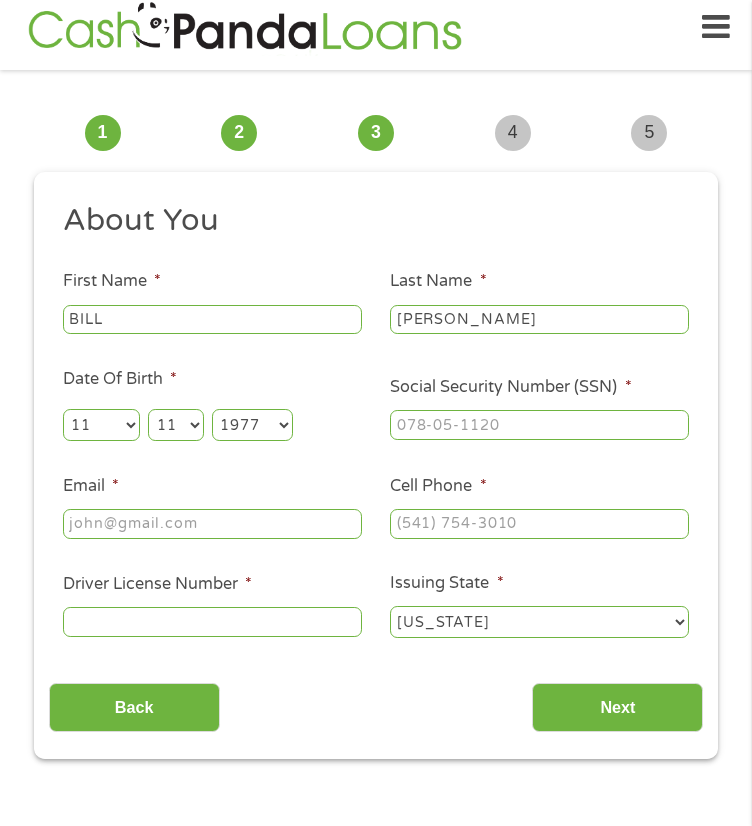 type on "___-__-____" 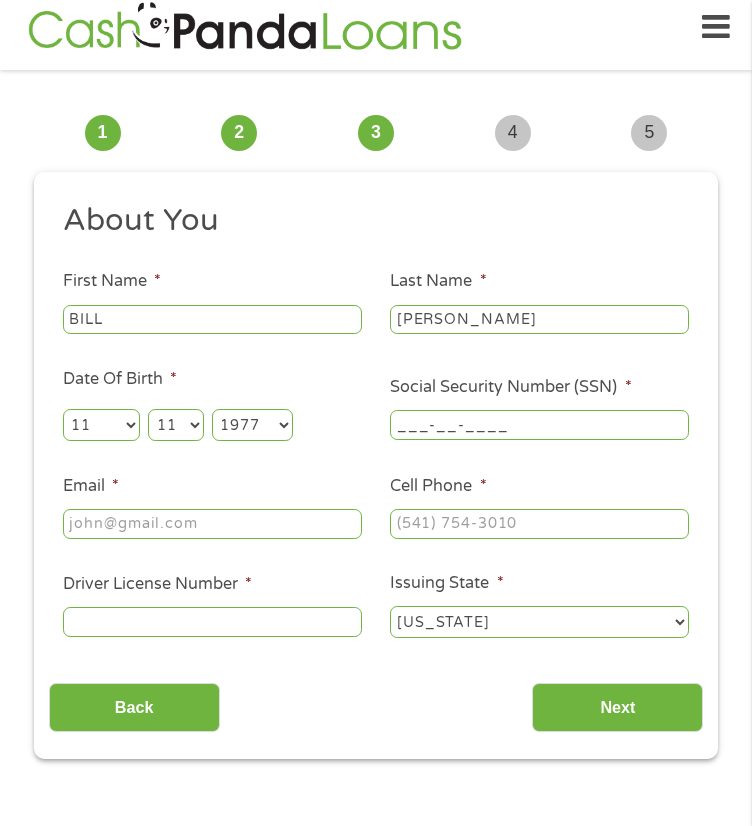 click on "___-__-____" at bounding box center [539, 425] 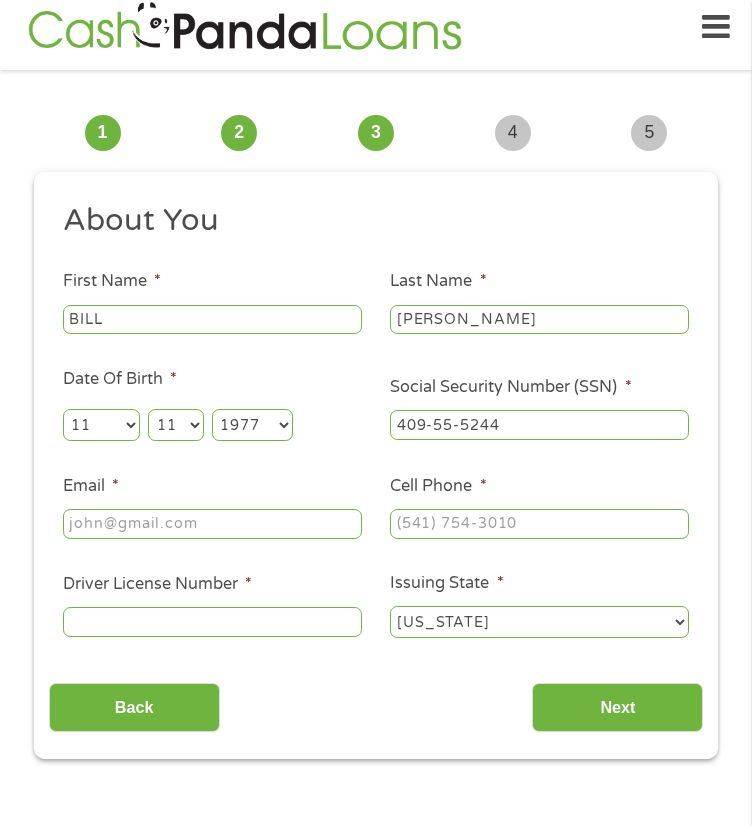 type on "409-55-5244" 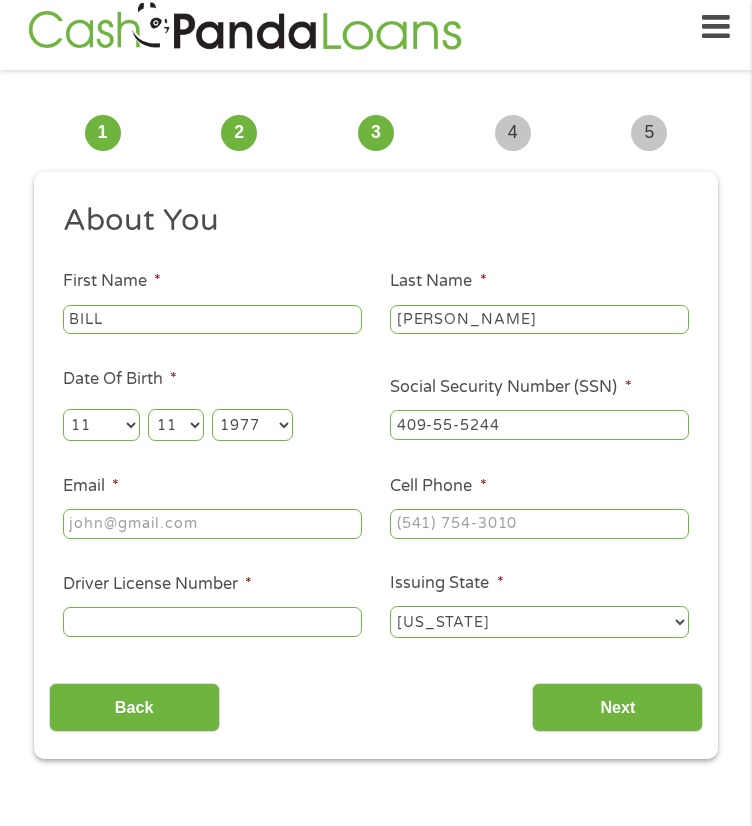 type on "(___) ___-____" 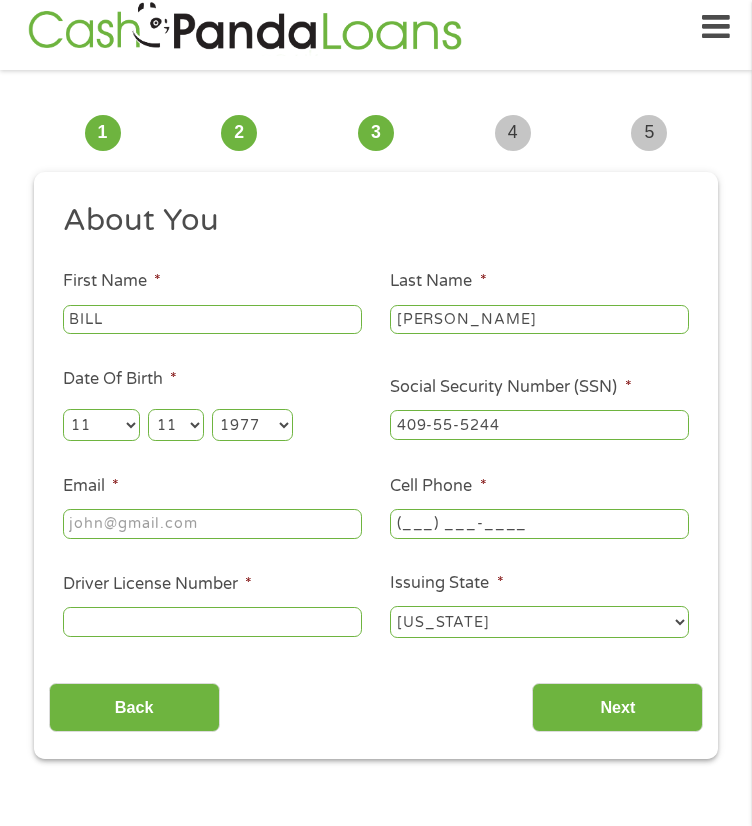 click on "(___) ___-____" at bounding box center (539, 524) 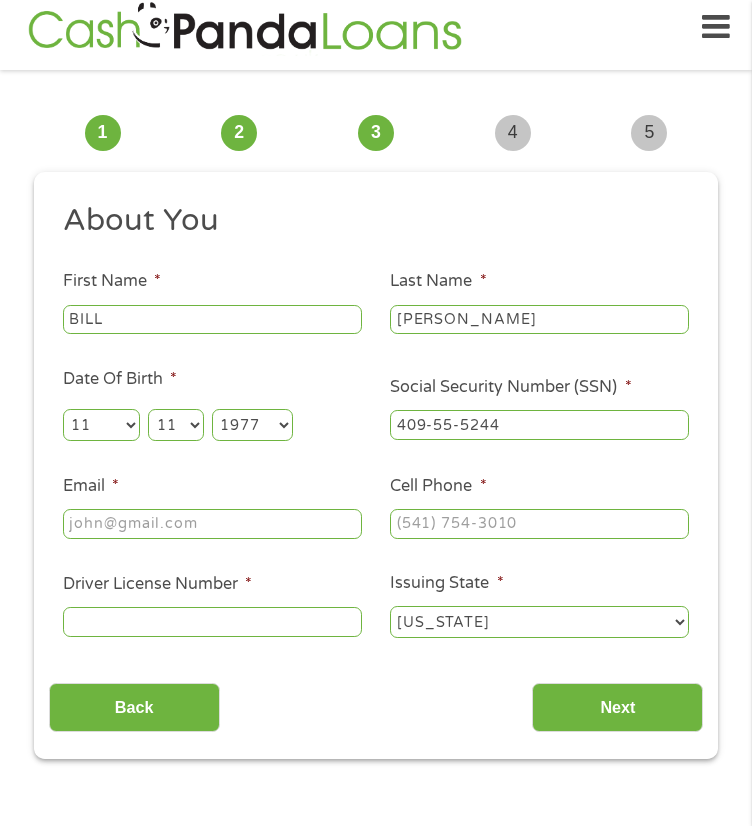 click on "Last Name * [PERSON_NAME]" at bounding box center [539, 303] 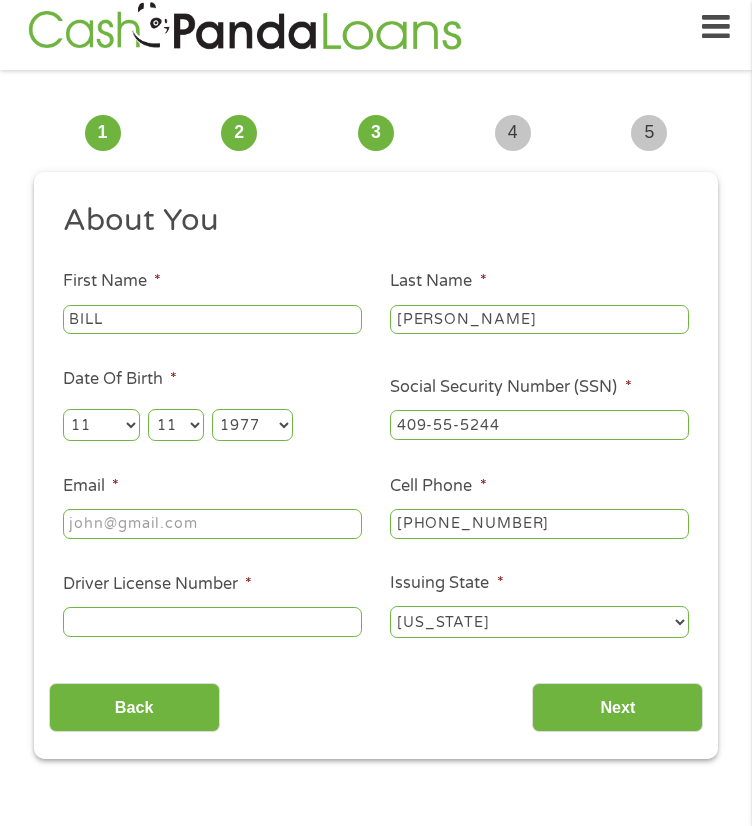 type on "[PHONE_NUMBER]" 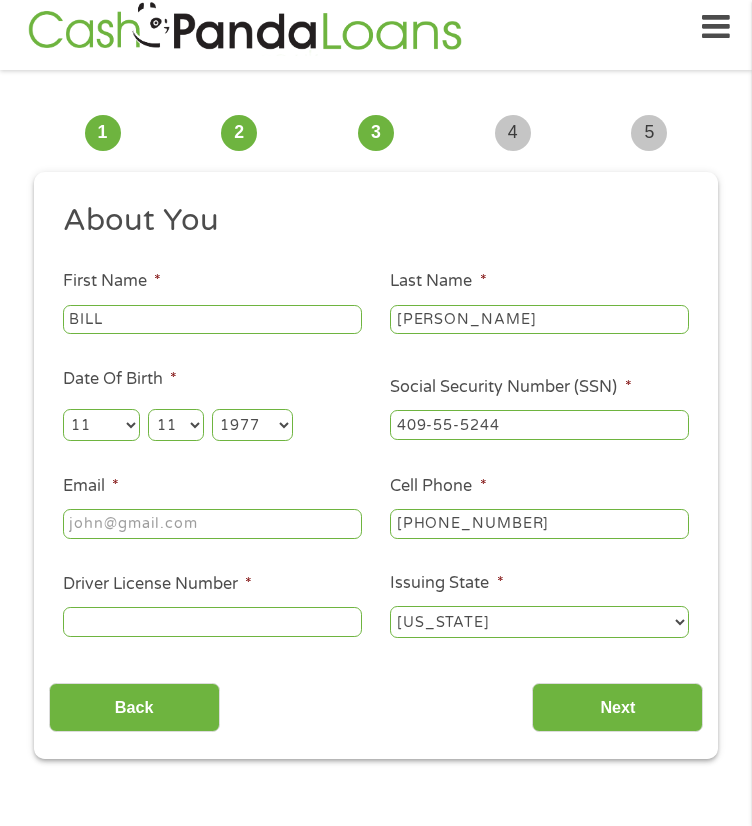 drag, startPoint x: 338, startPoint y: 249, endPoint x: 371, endPoint y: 193, distance: 65 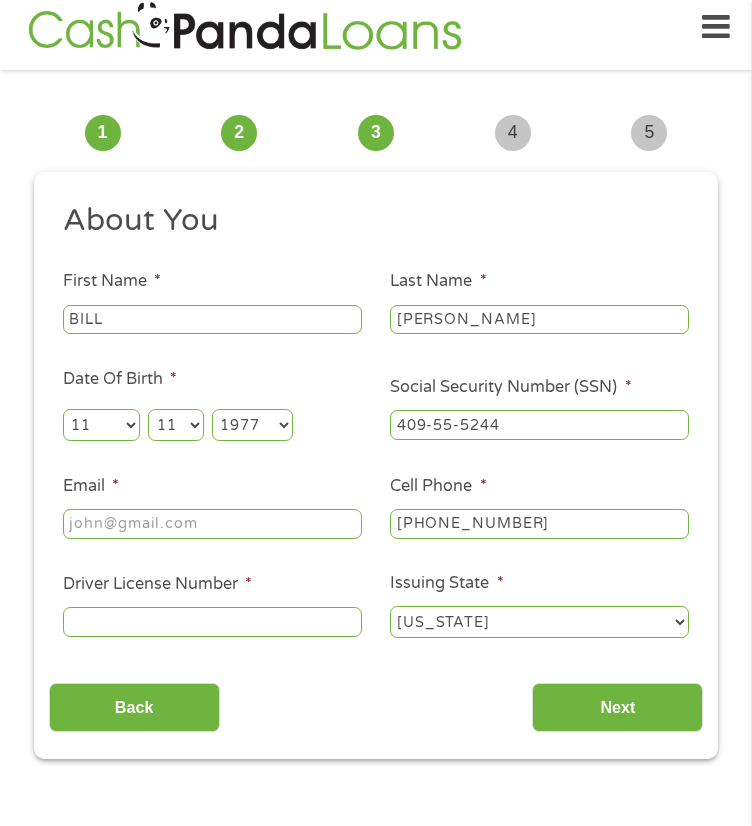 click on "About You" at bounding box center [369, 221] 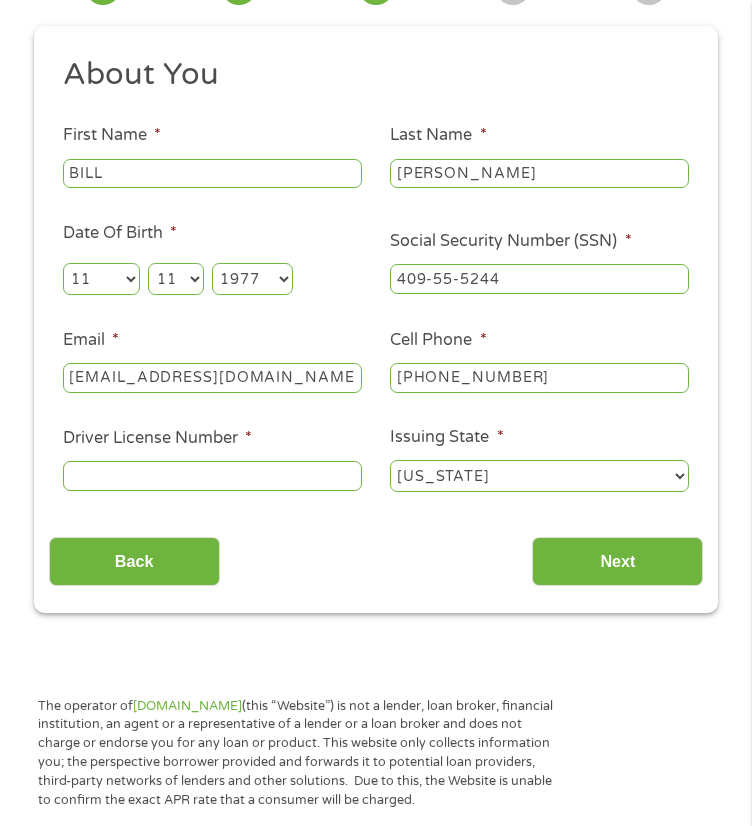 scroll, scrollTop: 215, scrollLeft: 0, axis: vertical 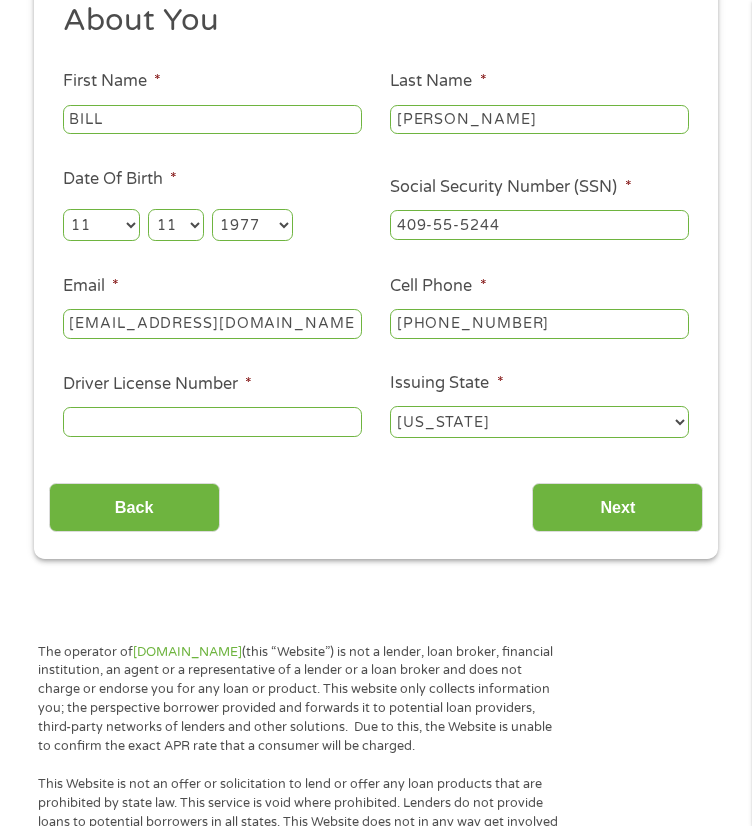 type on "[EMAIL_ADDRESS][DOMAIN_NAME]" 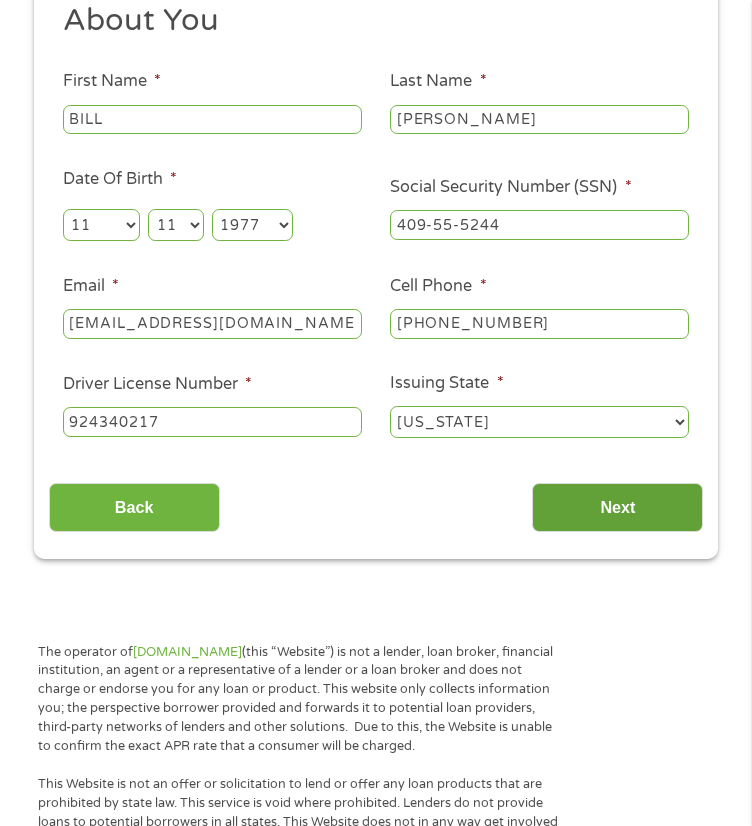 type on "924340217" 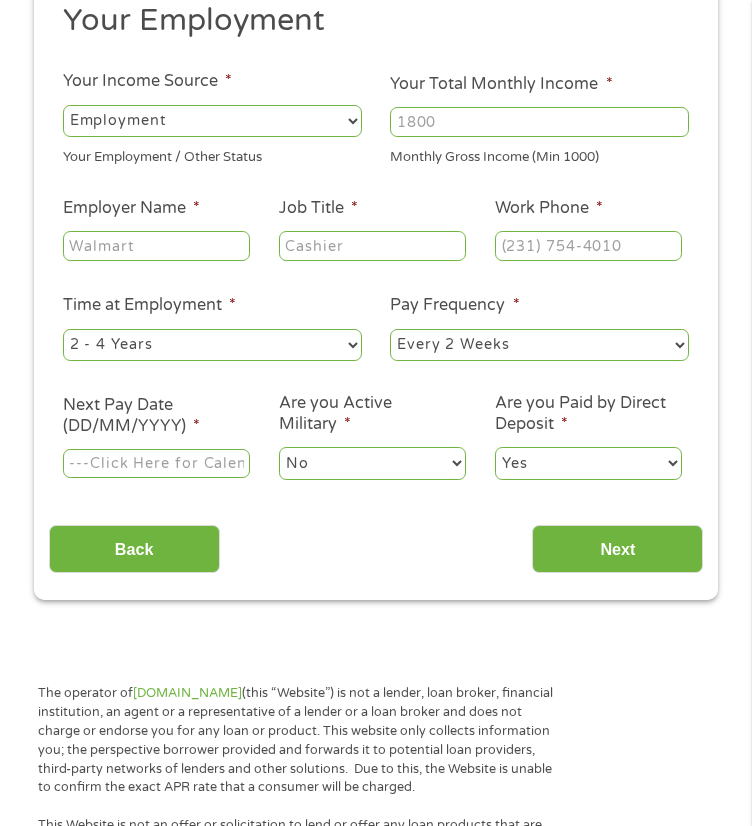 scroll, scrollTop: 8, scrollLeft: 8, axis: both 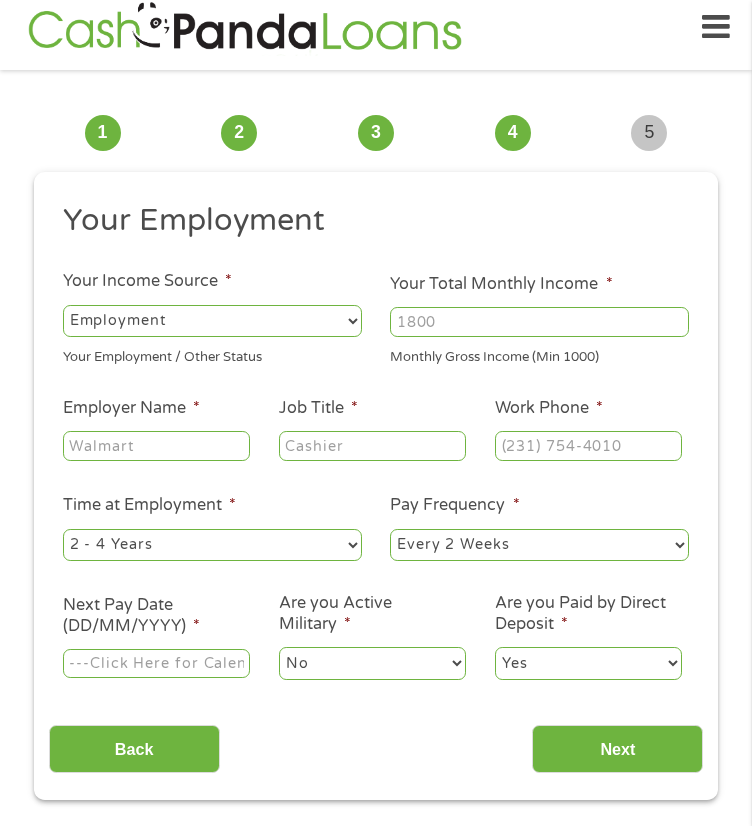 click on "Your Total Monthly Income *" at bounding box center [539, 322] 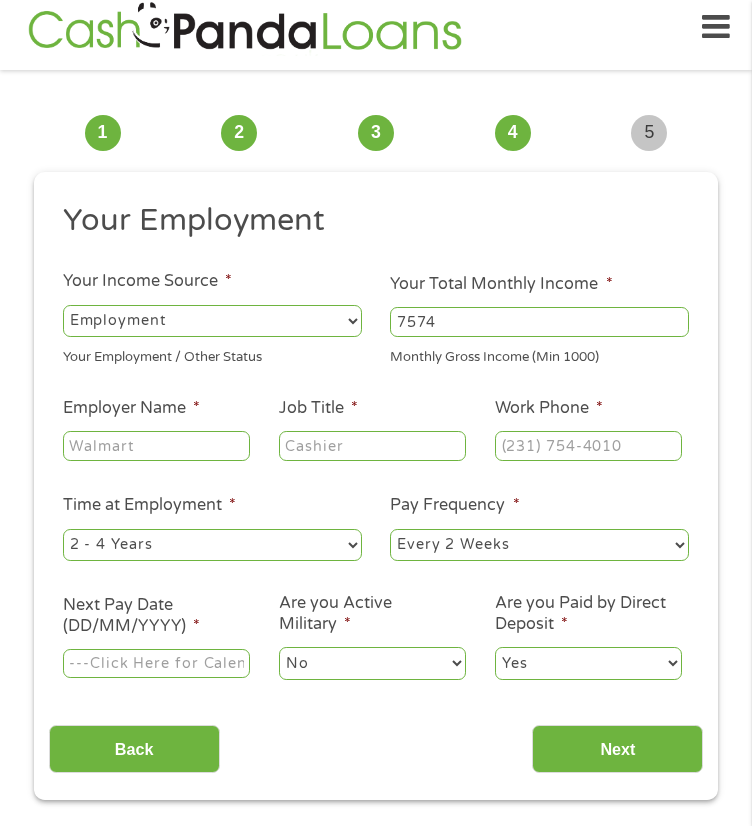 type on "7574" 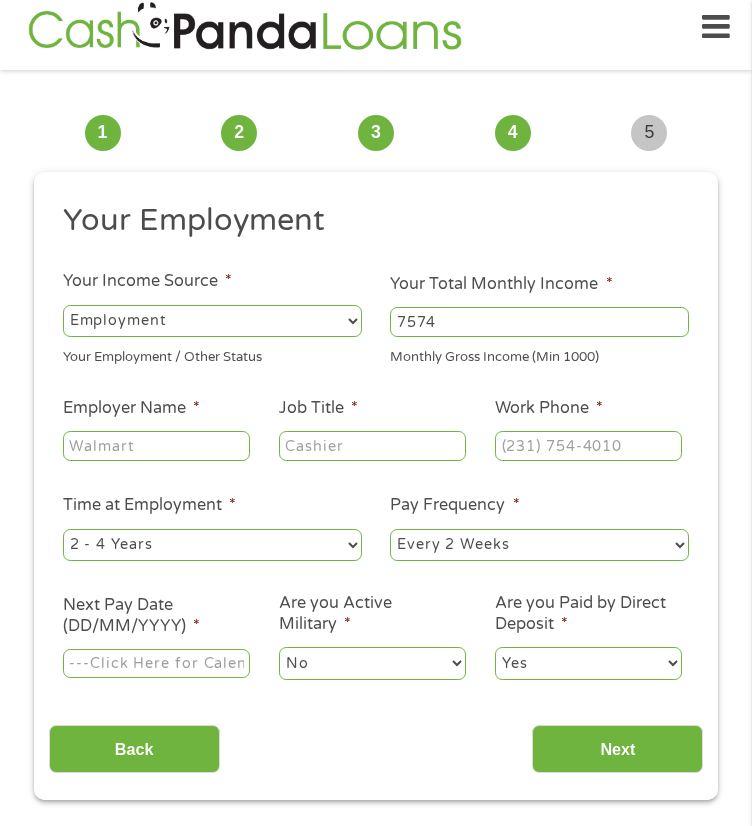 type on "(___) ___-____" 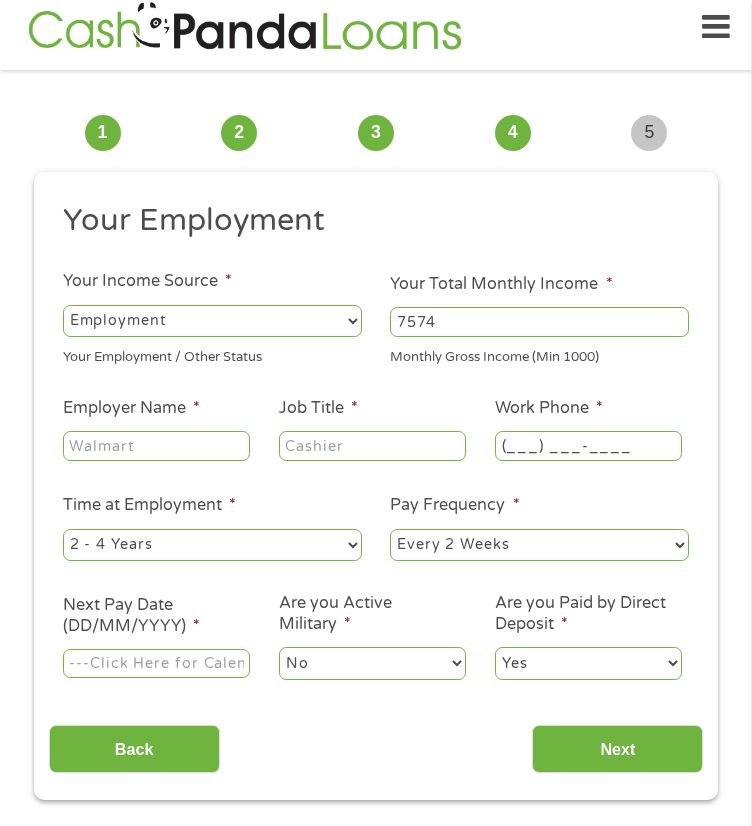 click on "(___) ___-____" at bounding box center (588, 446) 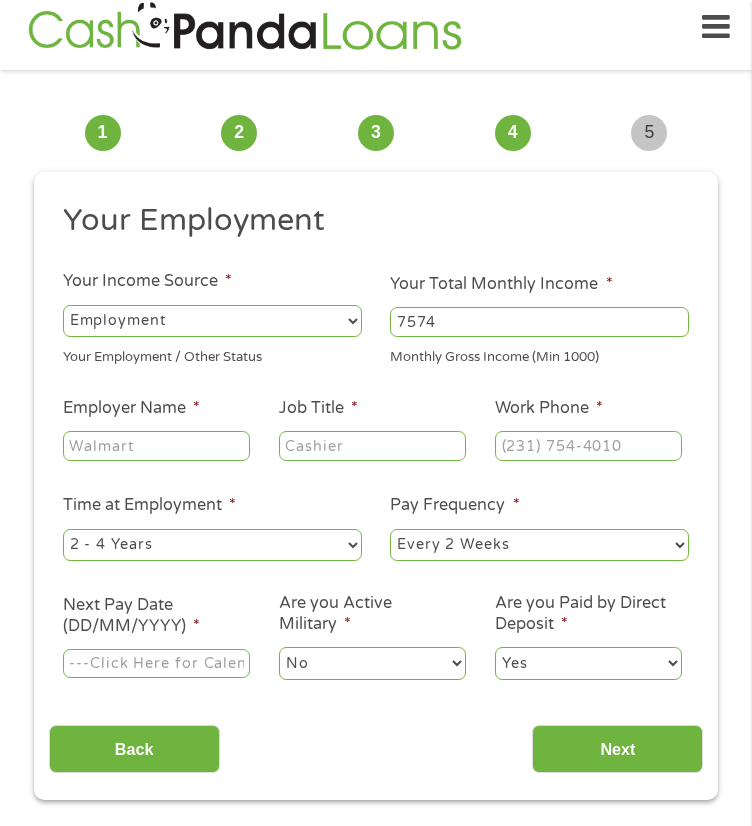 drag, startPoint x: 445, startPoint y: 443, endPoint x: 453, endPoint y: 379, distance: 64.49806 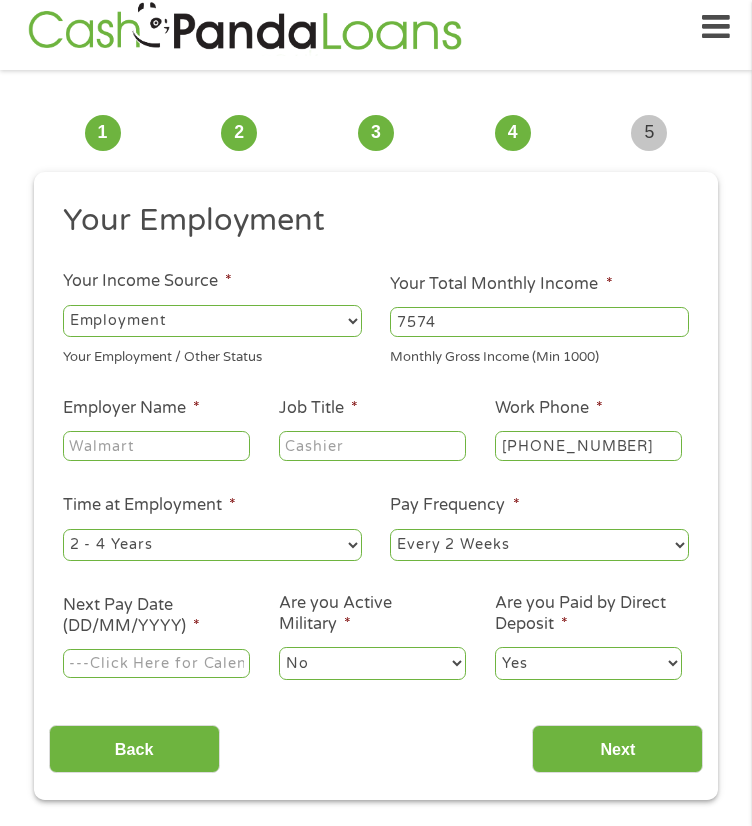 type on "[PHONE_NUMBER]" 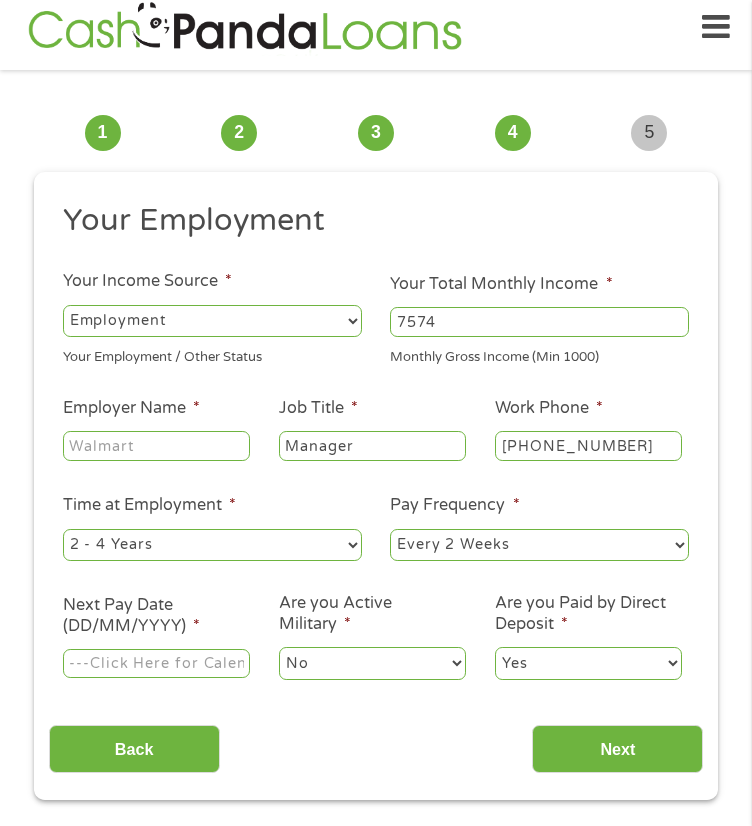 type on "Manager" 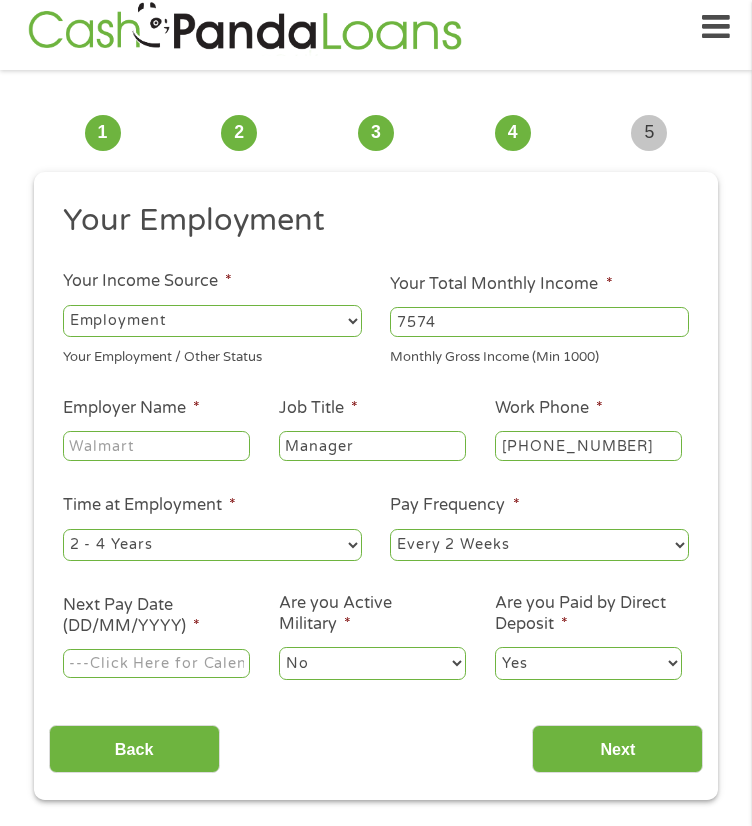 click on "Your Employment Your Income Source * --- Choose one --- Employment [DEMOGRAPHIC_DATA] Benefits Your Employment / Other Status Your Total Monthly Income * 7574 Monthly Gross Income (Min 1000) This field is hidden when viewing the form Other Income * 0 Pension, Spouse & any Other Income Employer Name * Job Title * Manager Work Phone * [PHONE_NUMBER] Time at Employment * --- Choose one --- 1 Year or less 1 - 2 Years 2 - 4 Years Over 4 Years Pay Frequency * --- Choose one --- Every 2 Weeks Every Week Monthly Semi-Monthly Next Pay Date (DD/MM/YYYY) * Are you Active Military * No Yes Are you Paid by Direct Deposit * Yes No" at bounding box center [376, 449] 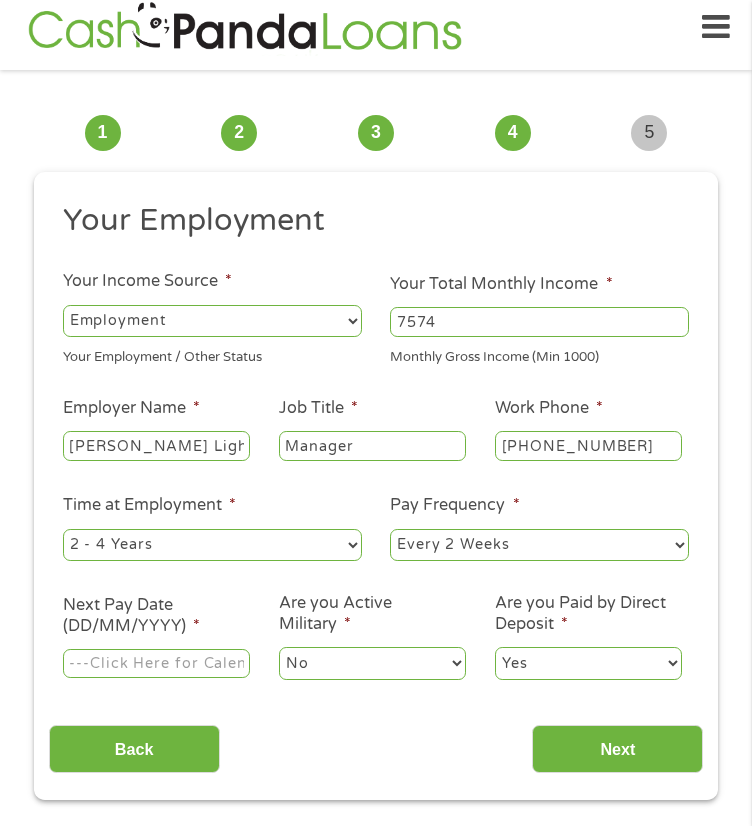 type on "[PERSON_NAME] Light Metals [US_STATE] LLC" 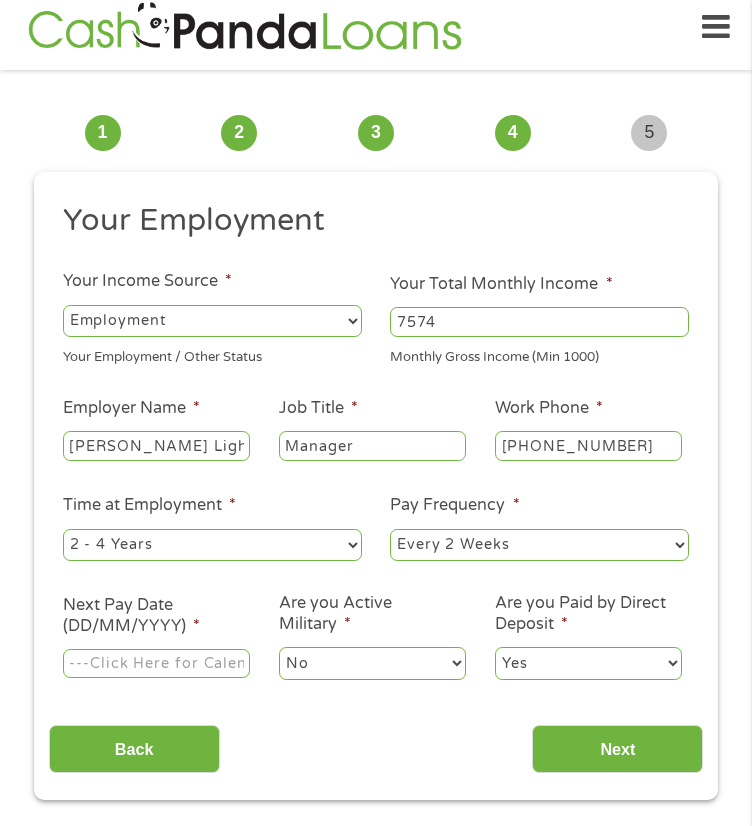 click on "--- Choose one --- 1 Year or less 1 - 2 Years 2 - 4 Years Over 4 Years" at bounding box center (212, 545) 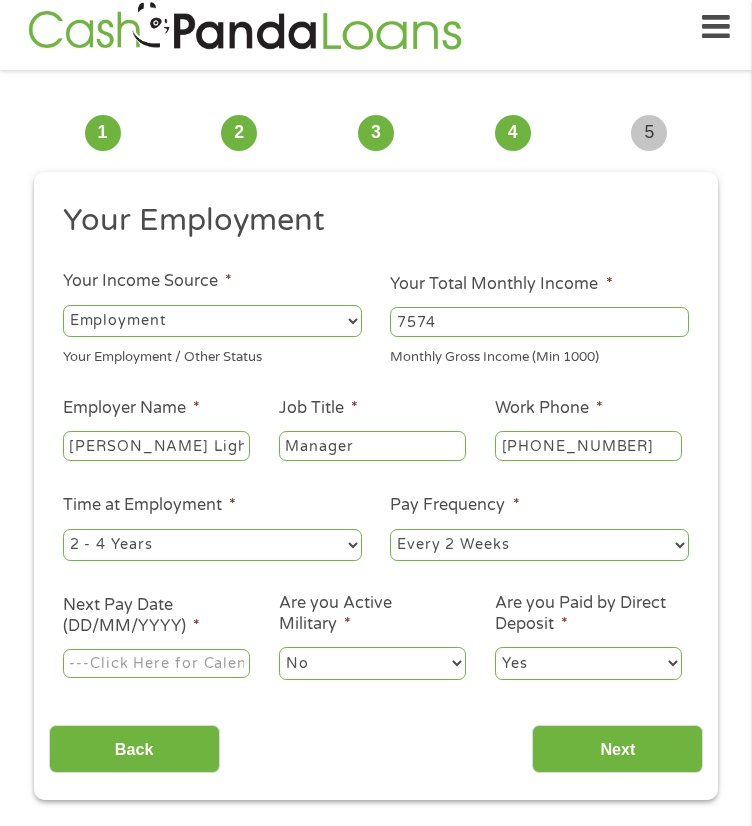 select on "60months" 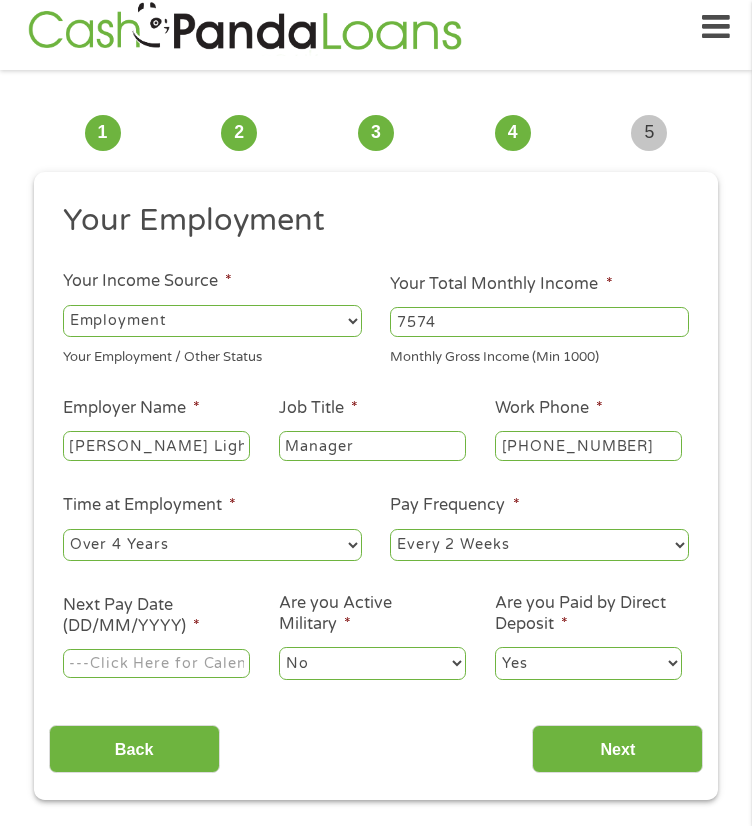 click on "--- Choose one --- 1 Year or less 1 - 2 Years 2 - 4 Years Over 4 Years" at bounding box center [212, 545] 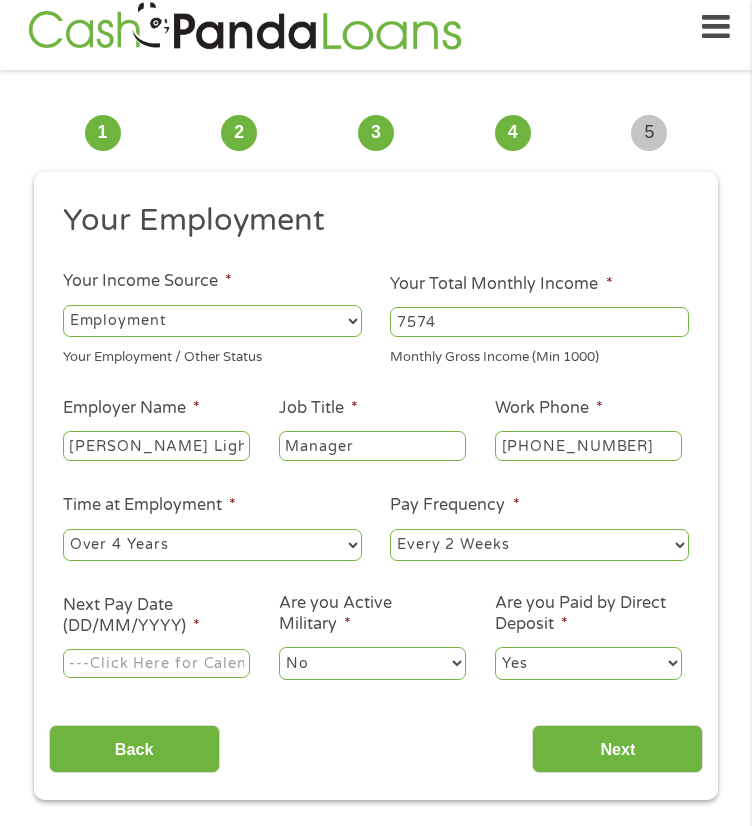 drag, startPoint x: 158, startPoint y: 681, endPoint x: 180, endPoint y: 631, distance: 54.626 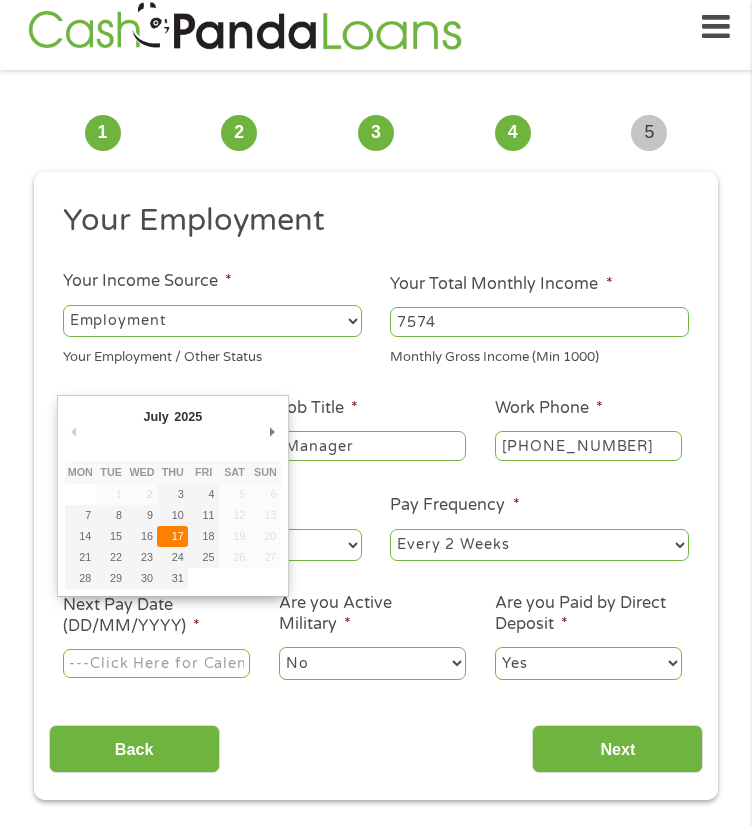 type on "[DATE]" 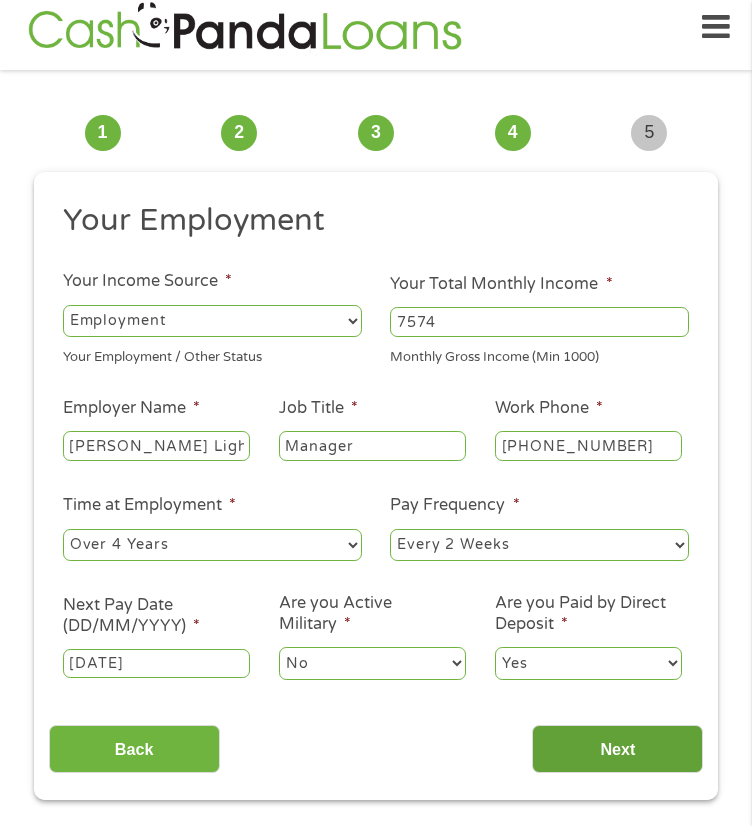 click on "Next" at bounding box center [617, 749] 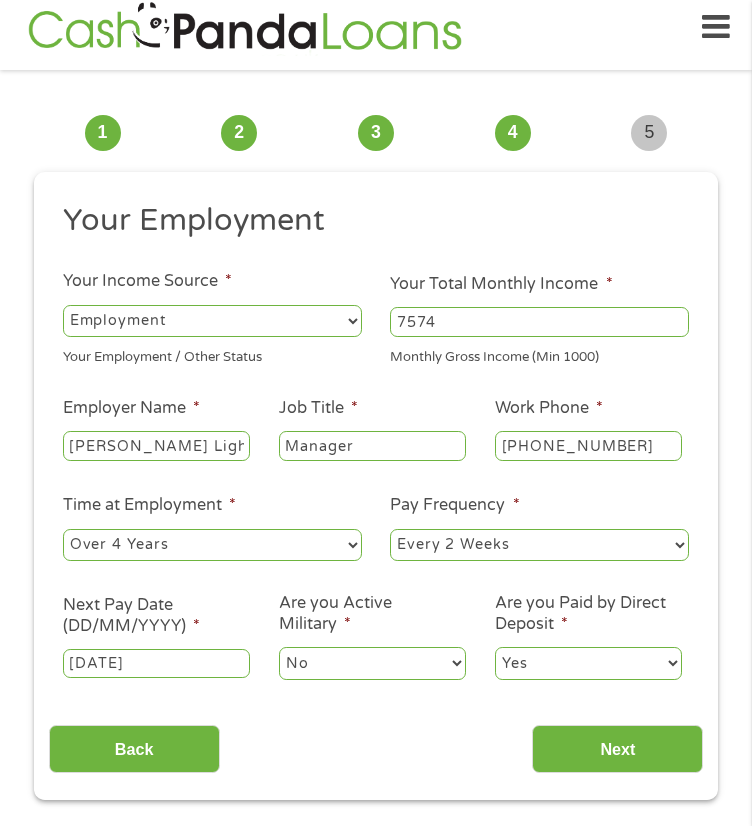 scroll, scrollTop: 8, scrollLeft: 8, axis: both 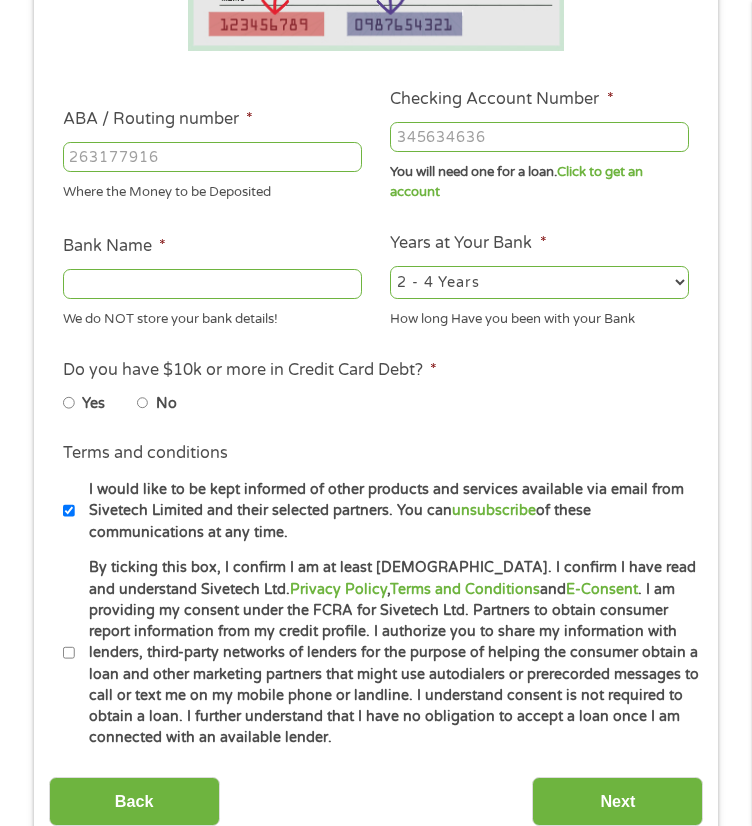 click on "Bank Name * We do NOT store your bank details!" at bounding box center (212, 281) 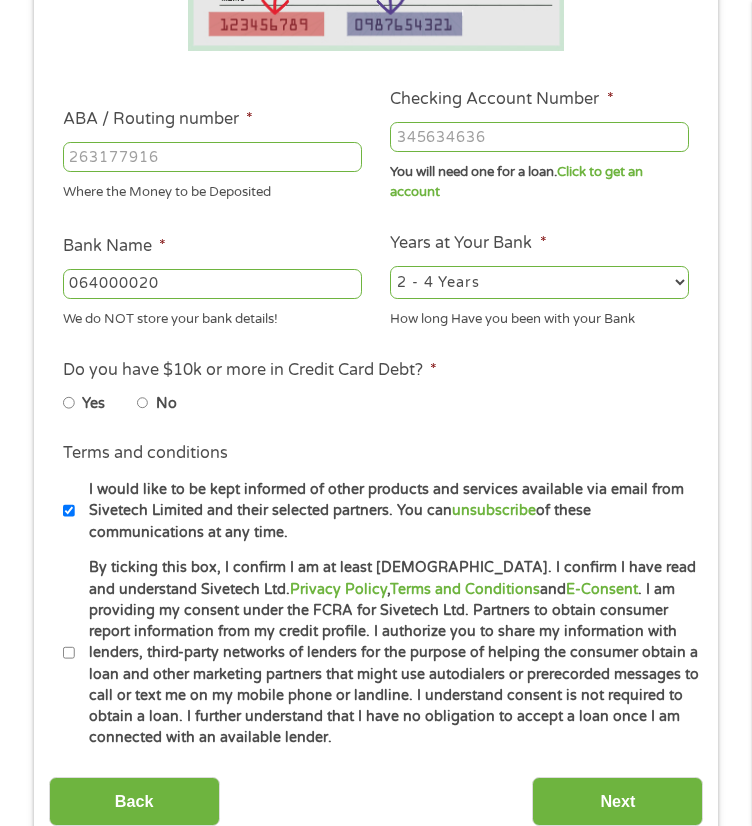 type on "064000020" 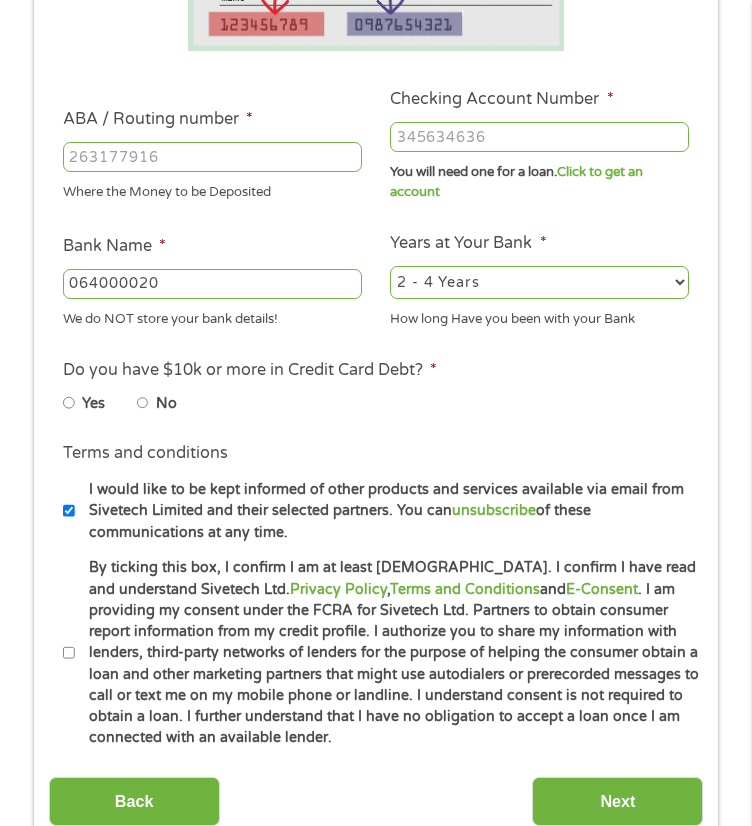 click on "No" at bounding box center [143, 403] 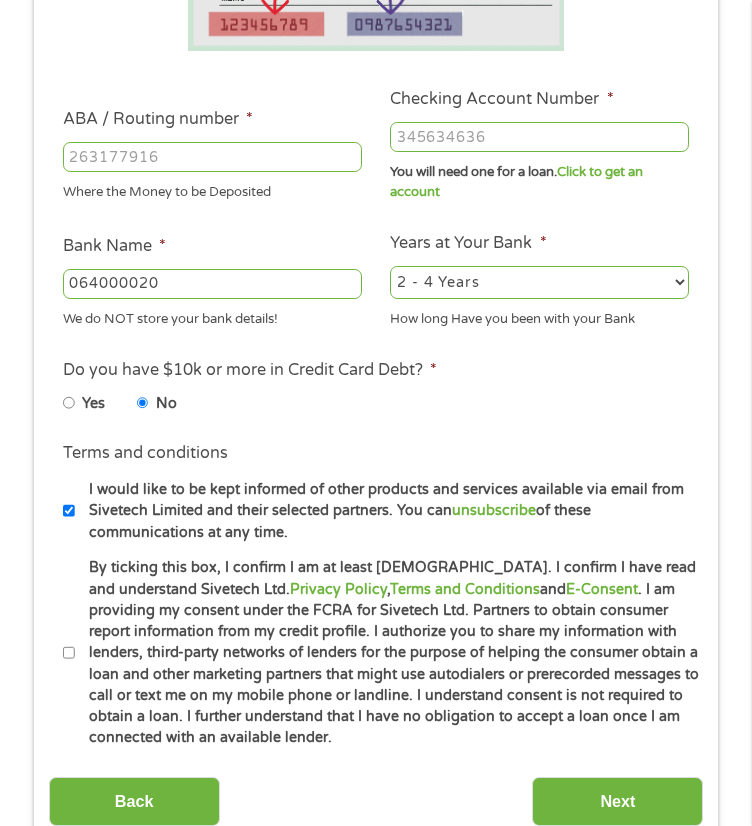click on "By ticking this box, I confirm I am at least [DEMOGRAPHIC_DATA]. I confirm I have read and understand Sivetech Ltd.  Privacy Policy ,  Terms and Conditions  and  E-Consent . I am providing my consent under the FCRA for Sivetech Ltd. Partners to obtain consumer report information from my credit profile. I authorize you to share my information with lenders, third-party networks of lenders for the purpose of helping the consumer obtain a loan and other marketing partners that might use autodialers or prerecorded messages to call or text me on my mobile phone or landline. I understand consent is not required to obtain a loan. I further understand that I have no obligation to accept a loan once I am connected with an available lender." at bounding box center (69, 653) 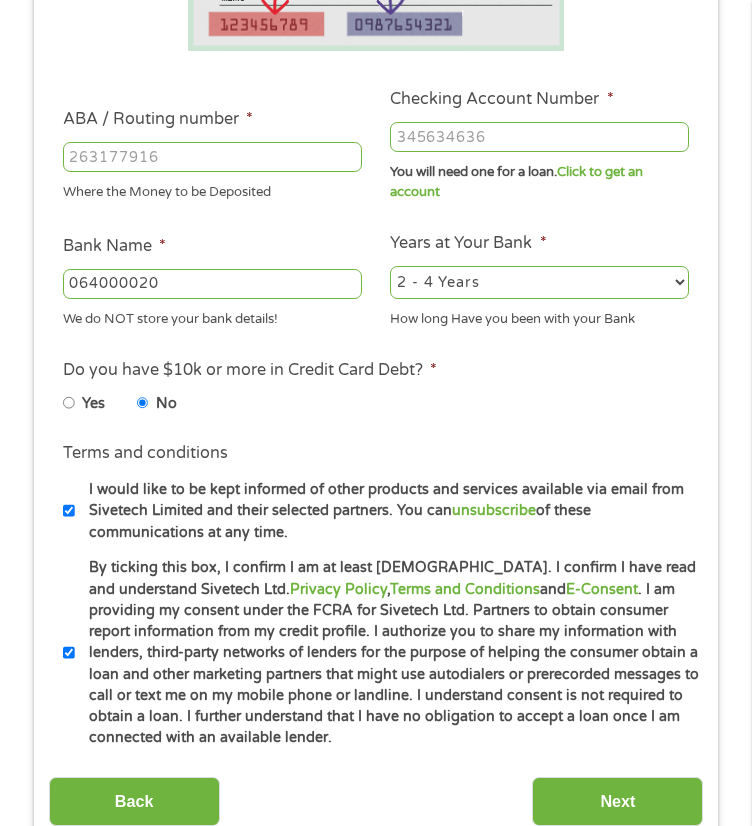 click on "ABA / Routing number *" at bounding box center [212, 157] 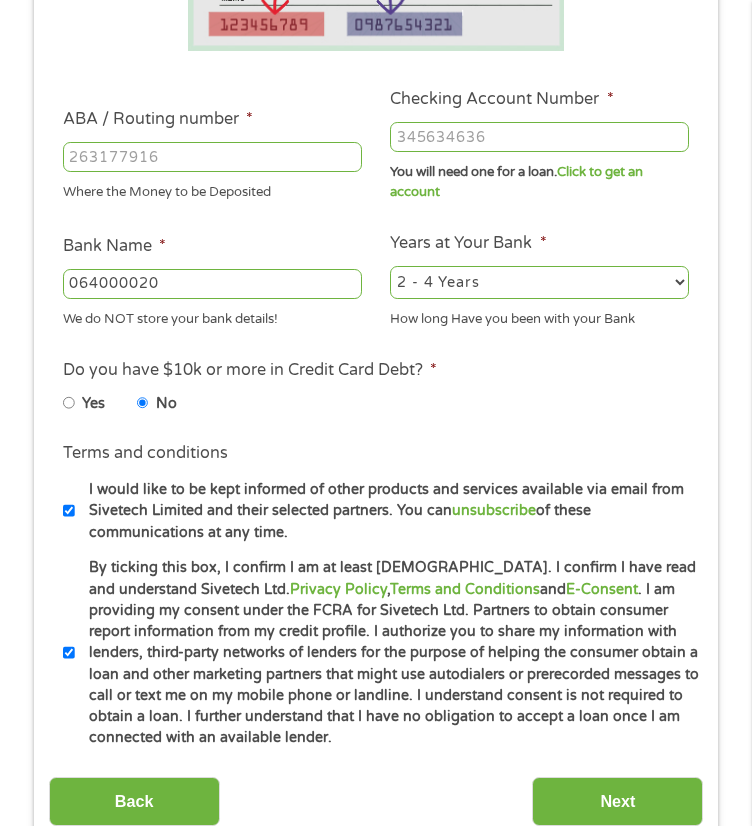 click on "Bank Name * [US_BANK_ROUTING_MICR] We do NOT store your bank details!" at bounding box center (212, 281) 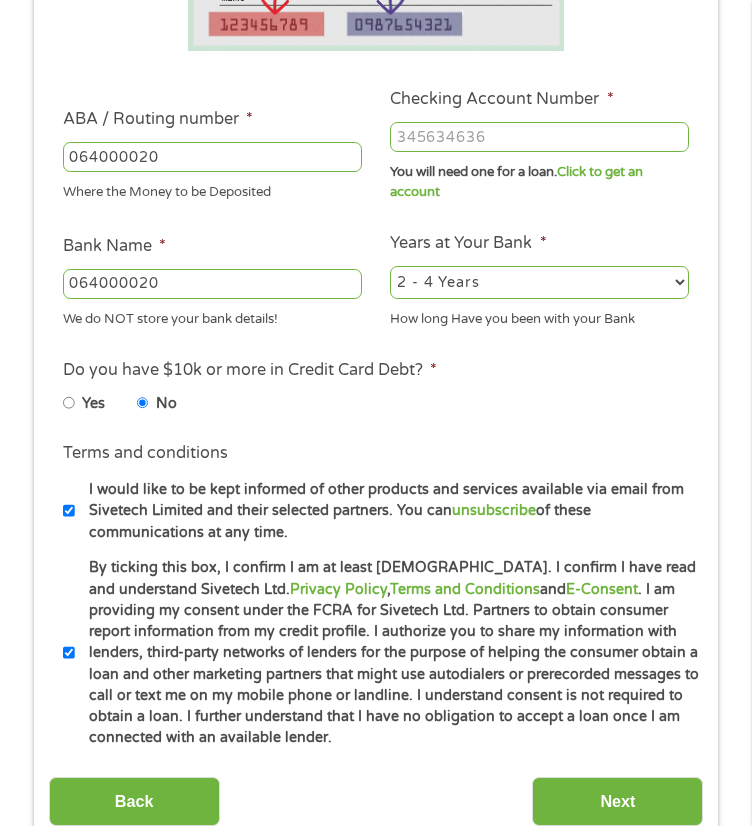 type on "064000020" 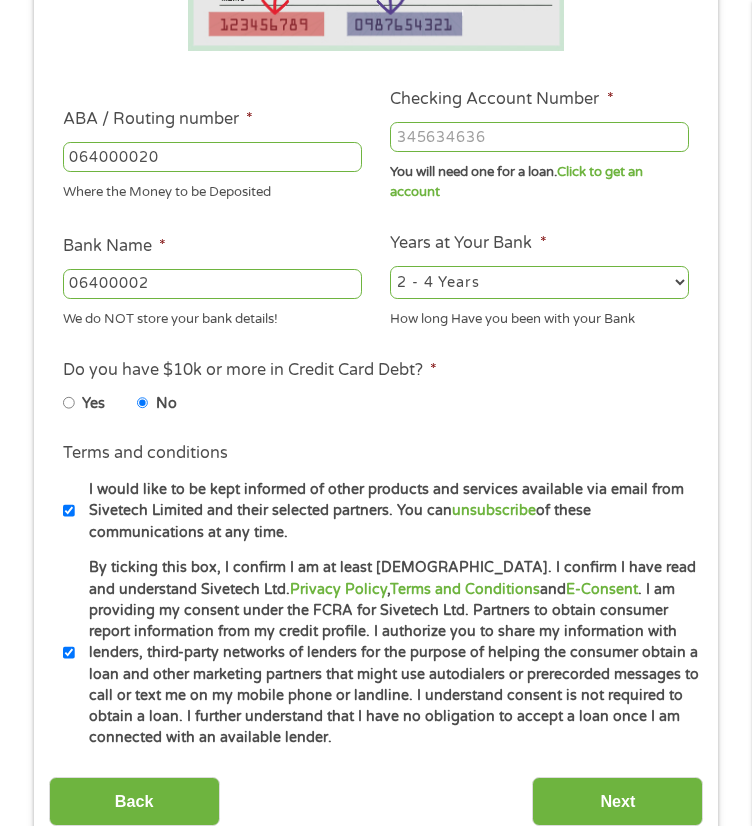 drag, startPoint x: -1, startPoint y: 323, endPoint x: 312, endPoint y: 330, distance: 313.07828 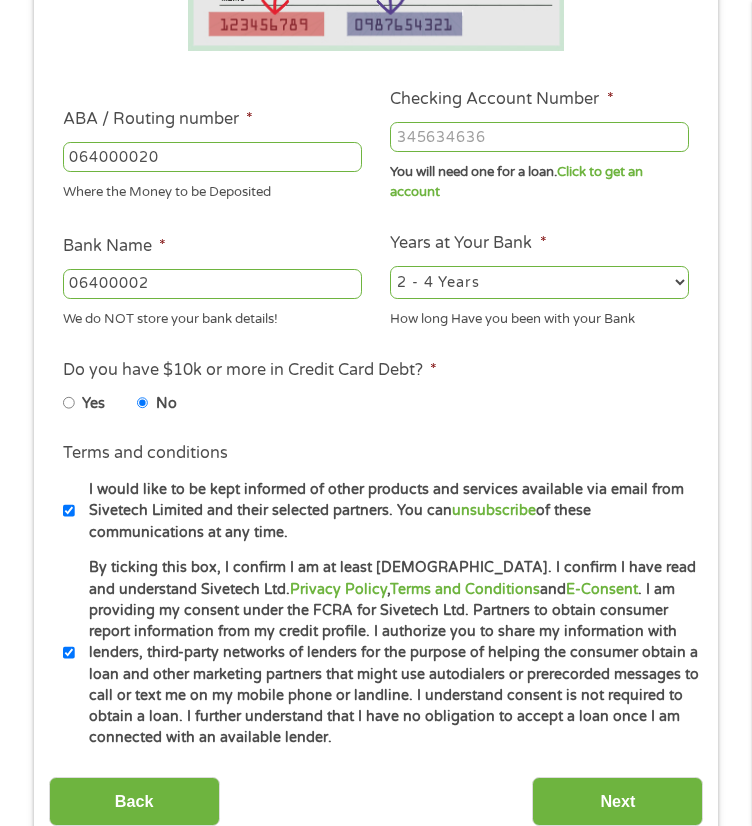 click on "1         Start   2         Your Home   3         About You   4         Employment   5         Banking   6
This field is hidden when viewing the form gclid This field is hidden when viewing the form Referrer This field is hidden when viewing the form Source This field is hidden when viewing the form Campaign This field is hidden when viewing the form Medium This field is hidden when viewing the form adgroup This field is hidden when viewing the form creative This field is hidden when viewing the form position This field is hidden when viewing the form keyword This field is hidden when viewing the form matchtype This field is hidden when viewing the form device This field is hidden when viewing the form network This field is hidden when viewing the form email quality score 0.95
No fees!
Secured Site!
No Paperwork!
No Obligation!
*" at bounding box center (376, 277) 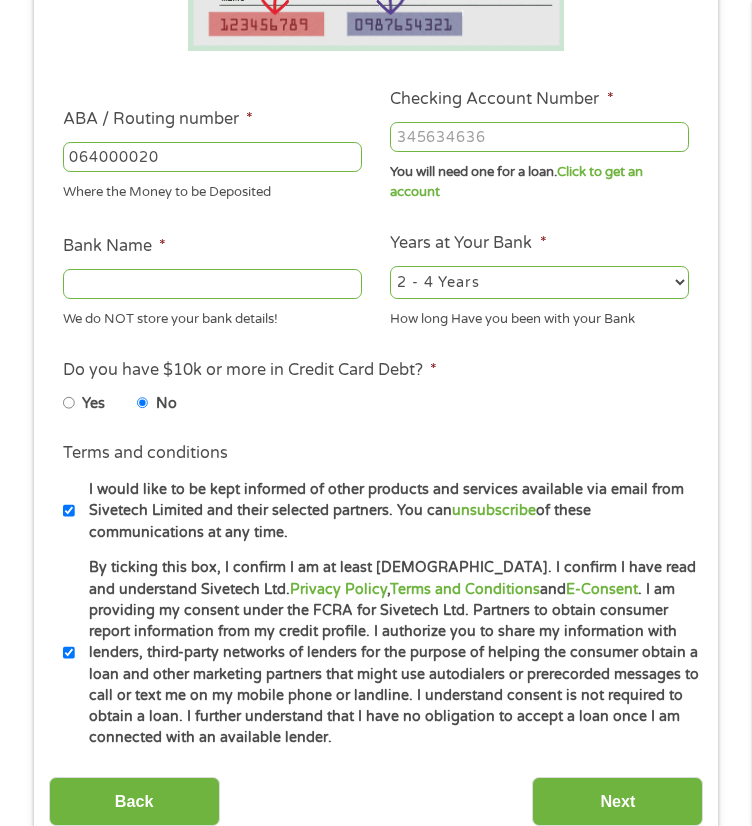 drag, startPoint x: 328, startPoint y: 254, endPoint x: 329, endPoint y: 213, distance: 41.01219 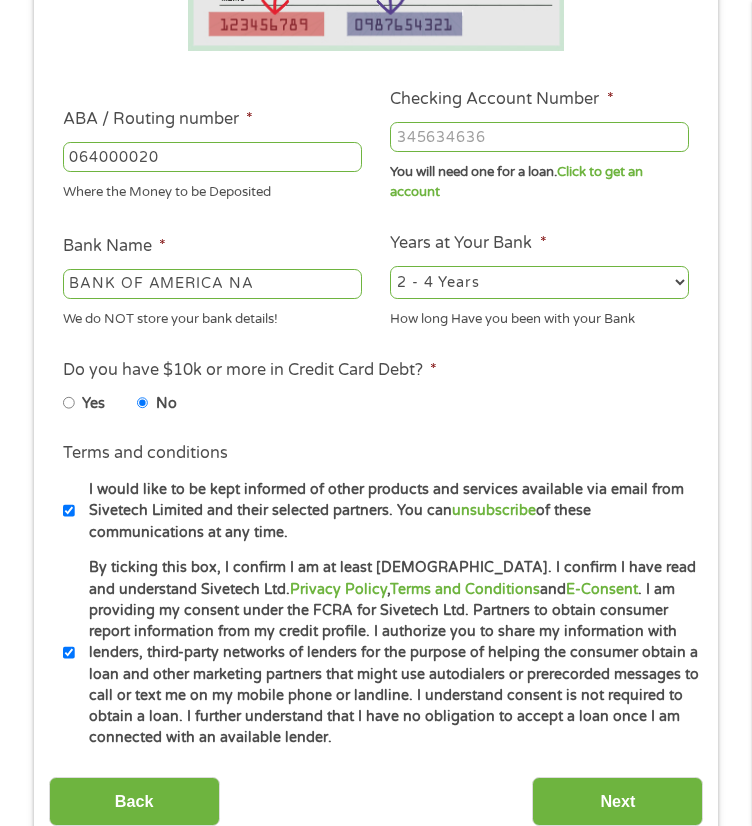 type on "BANK OF AMERICA NA" 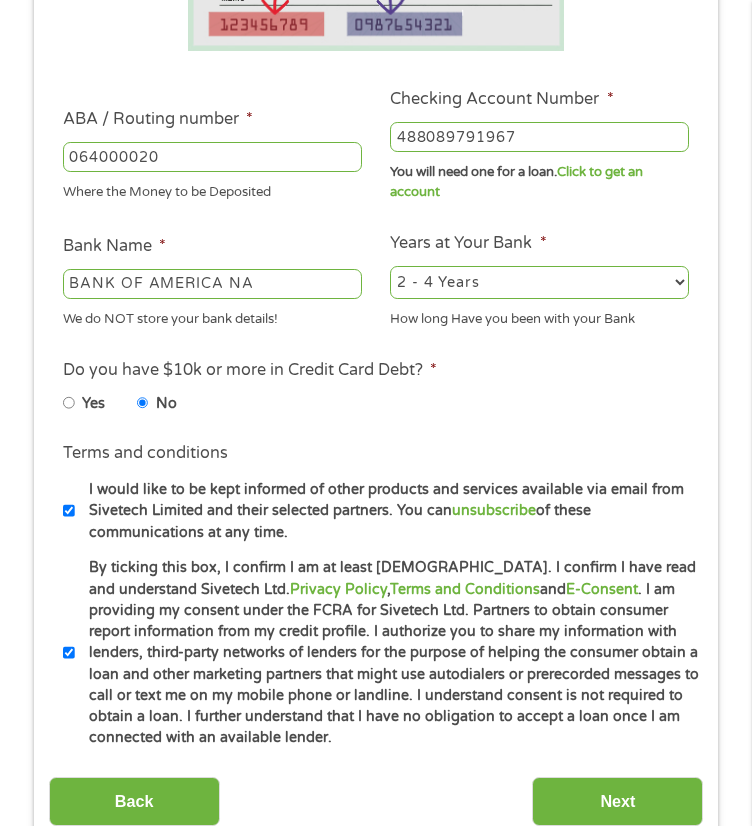 click on "488089791967" at bounding box center [539, 137] 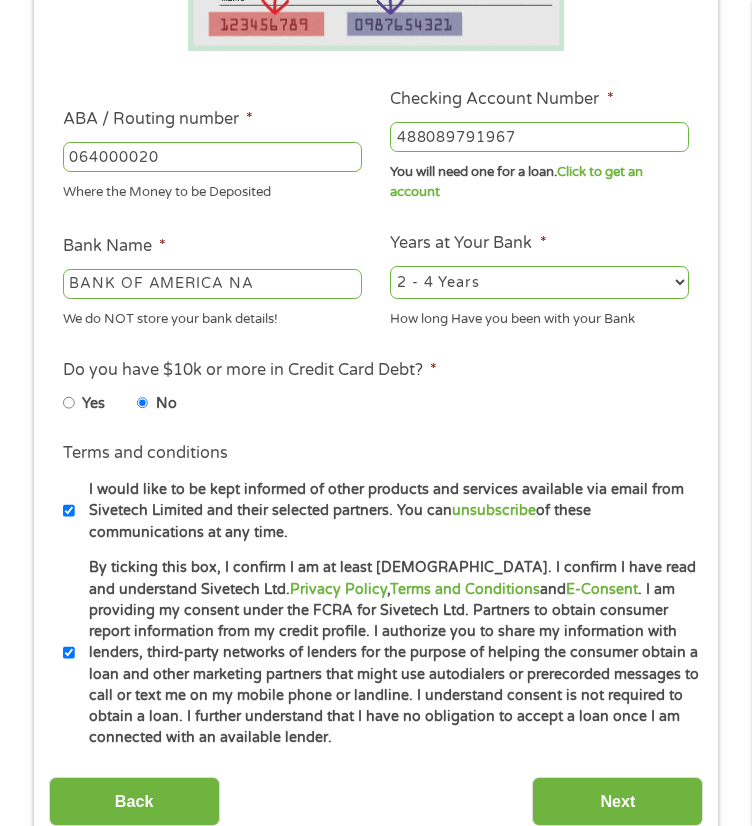 drag, startPoint x: 480, startPoint y: 151, endPoint x: 598, endPoint y: 165, distance: 118.82761 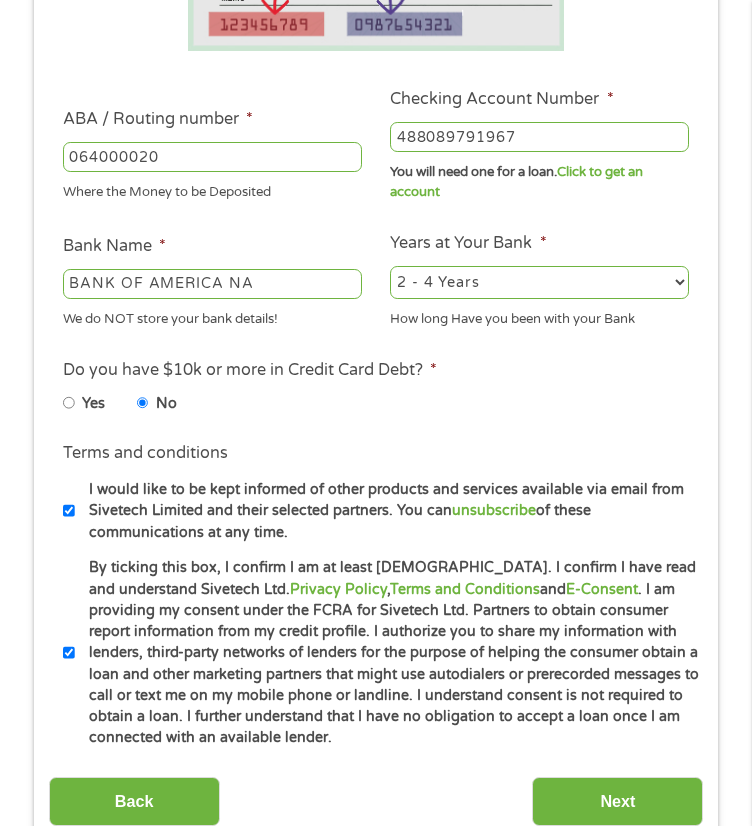 click on "488089791967" at bounding box center [539, 137] 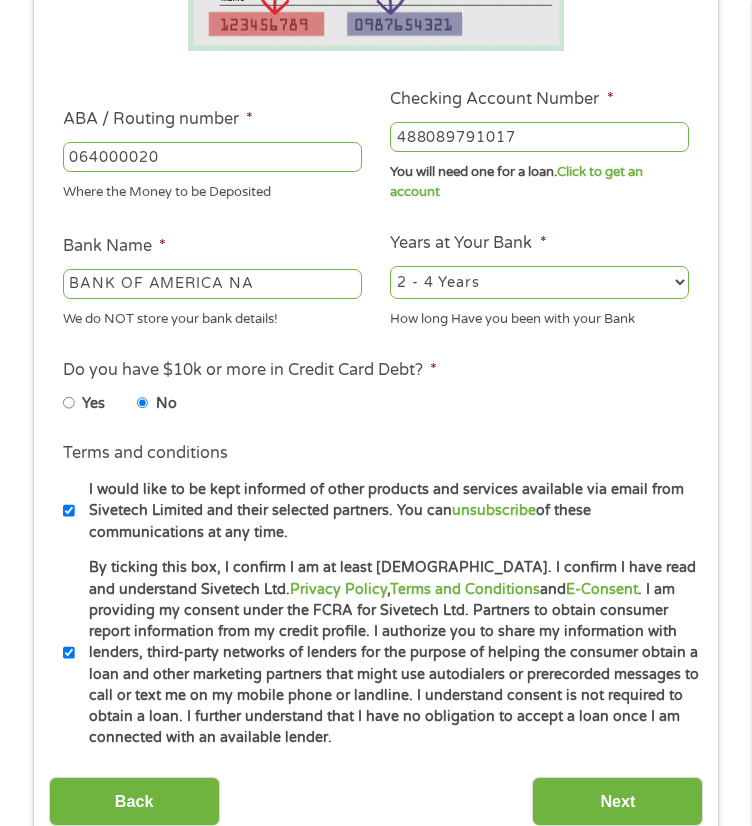 type on "488089791017" 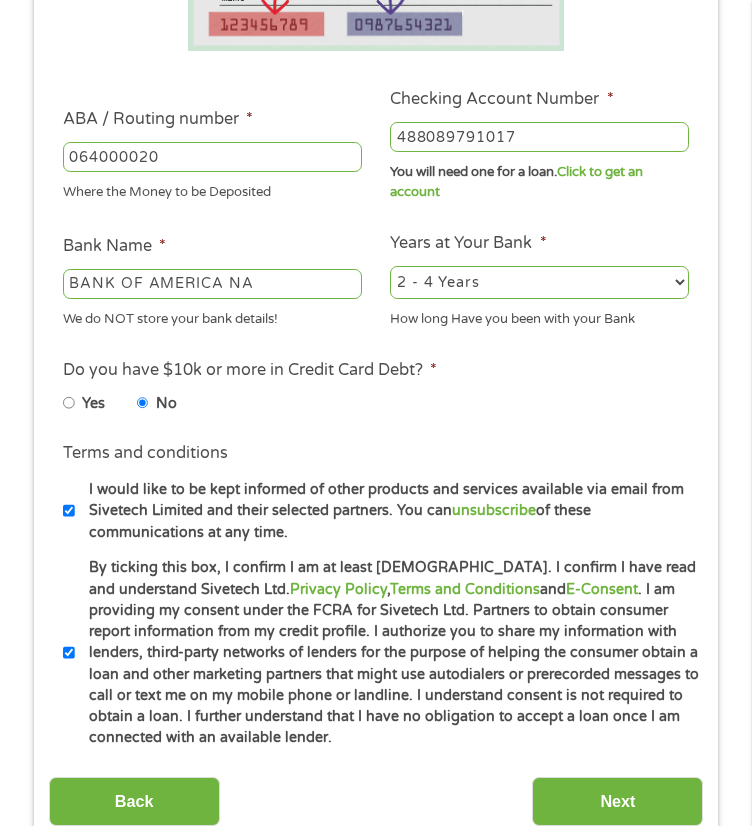 click on "2 - 4 Years 6 - 12 Months 1 - 2 Years Over 4 Years" at bounding box center [539, 282] 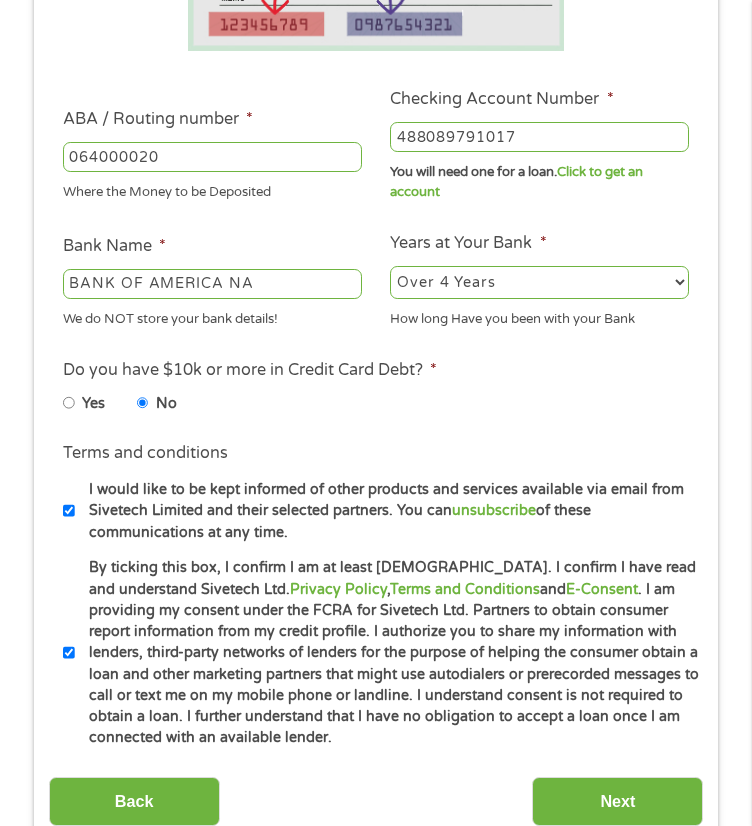 click on "2 - 4 Years 6 - 12 Months 1 - 2 Years Over 4 Years" at bounding box center (539, 282) 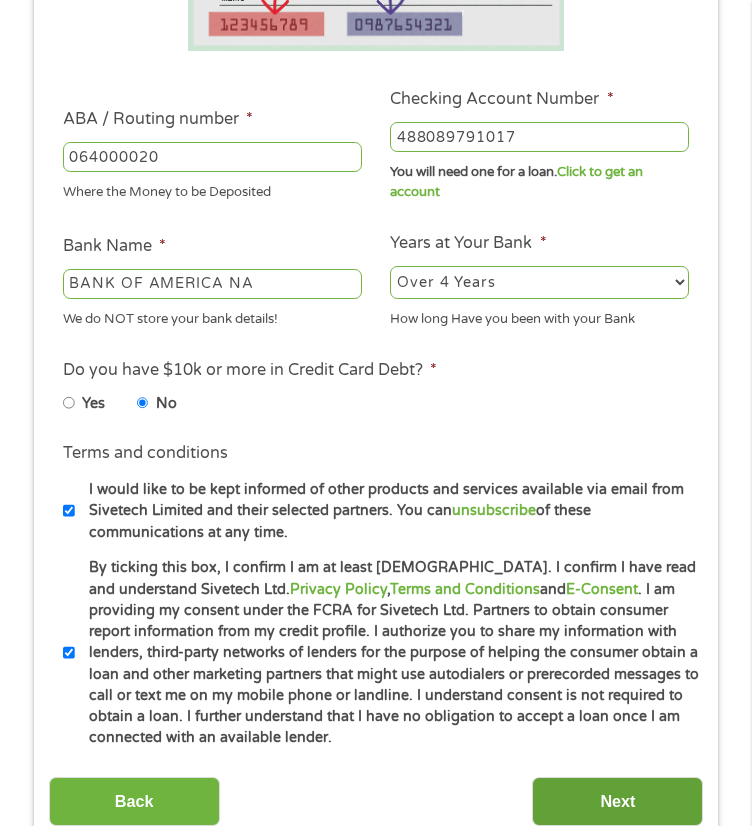 click on "Next" at bounding box center (617, 801) 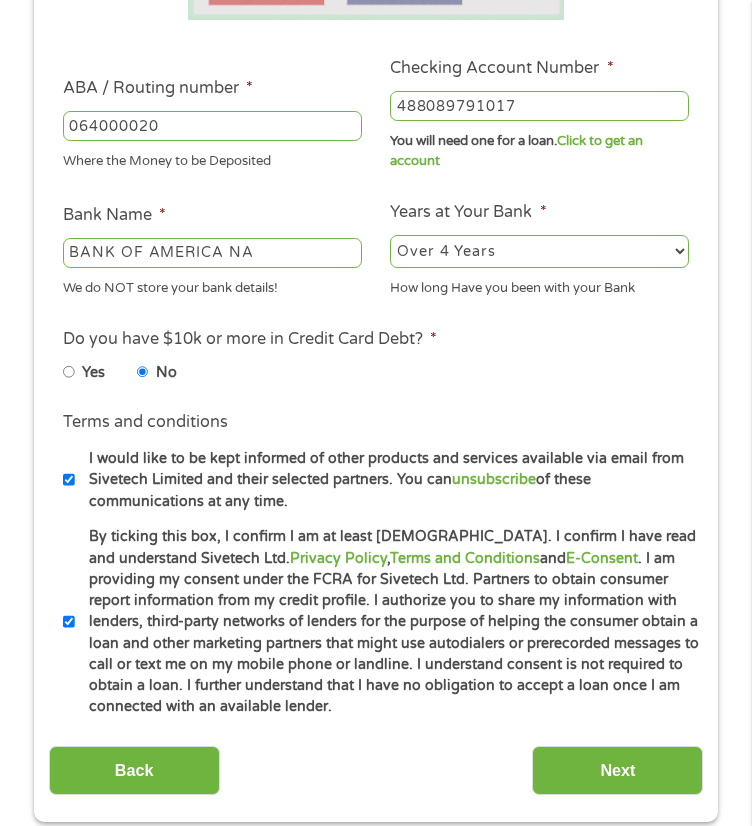 scroll, scrollTop: 615, scrollLeft: 0, axis: vertical 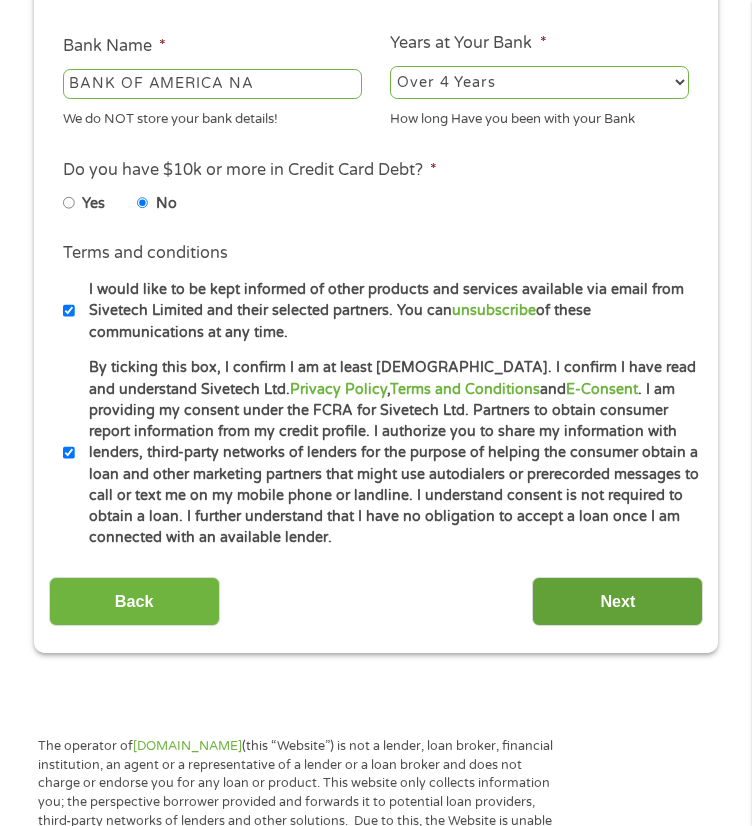 click on "Next" at bounding box center (617, 601) 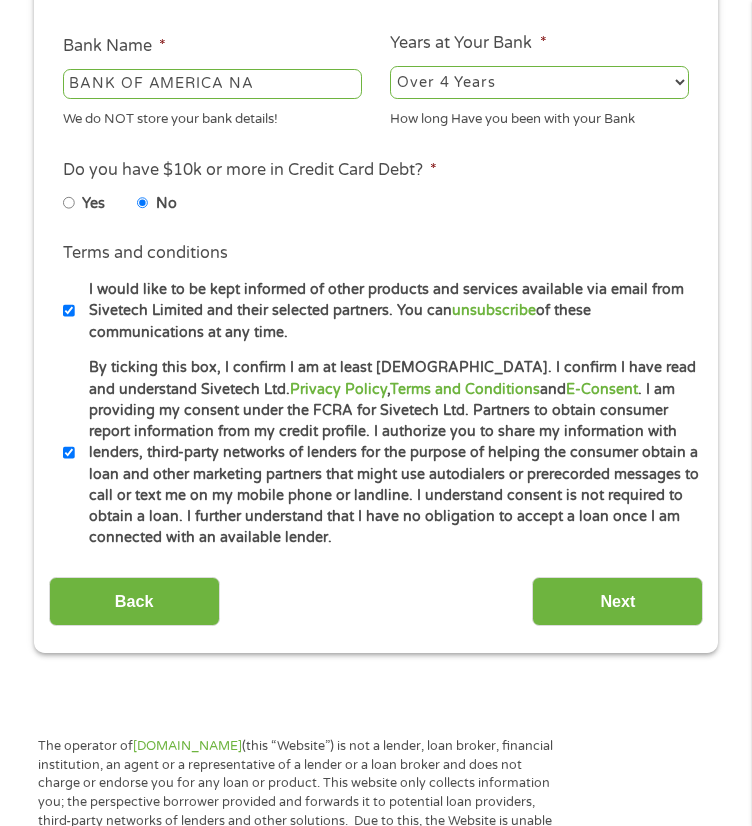 scroll, scrollTop: 8, scrollLeft: 8, axis: both 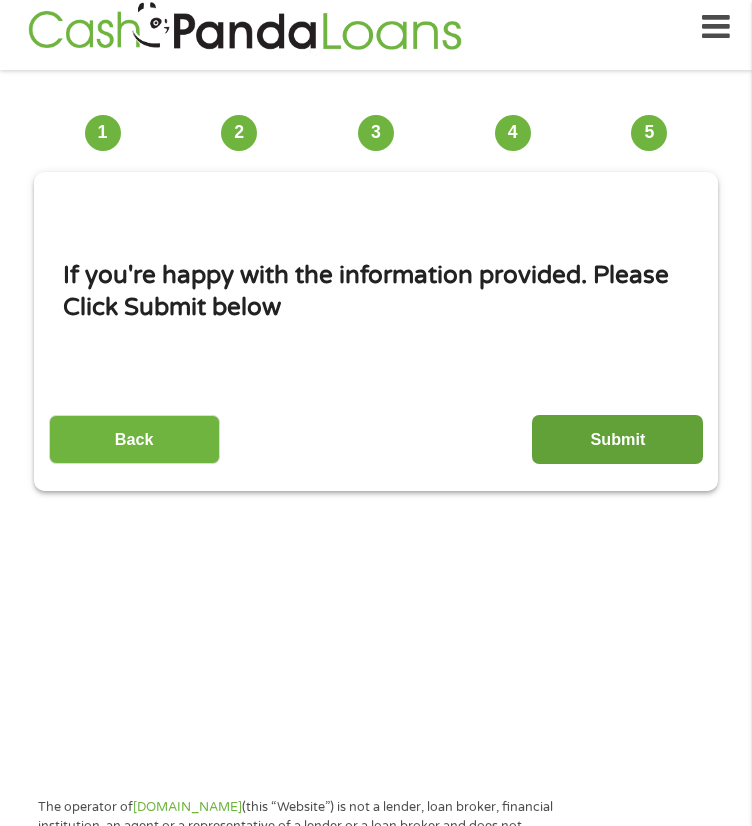 click on "Submit" at bounding box center (617, 439) 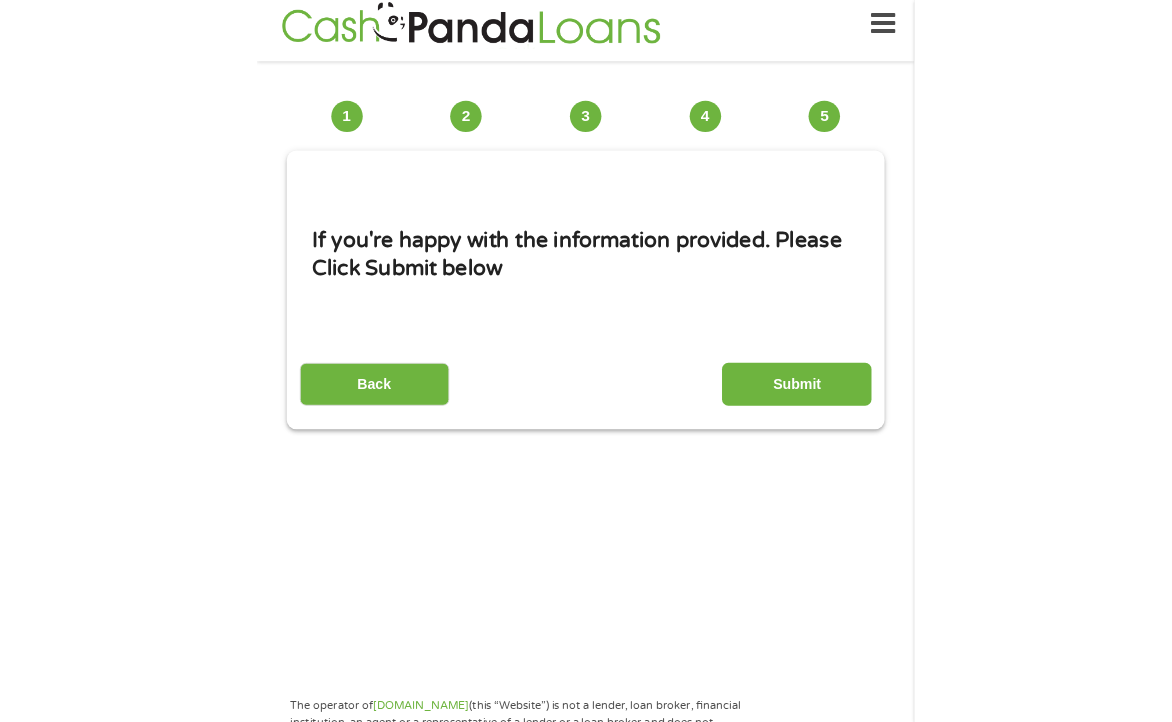 scroll, scrollTop: 0, scrollLeft: 0, axis: both 